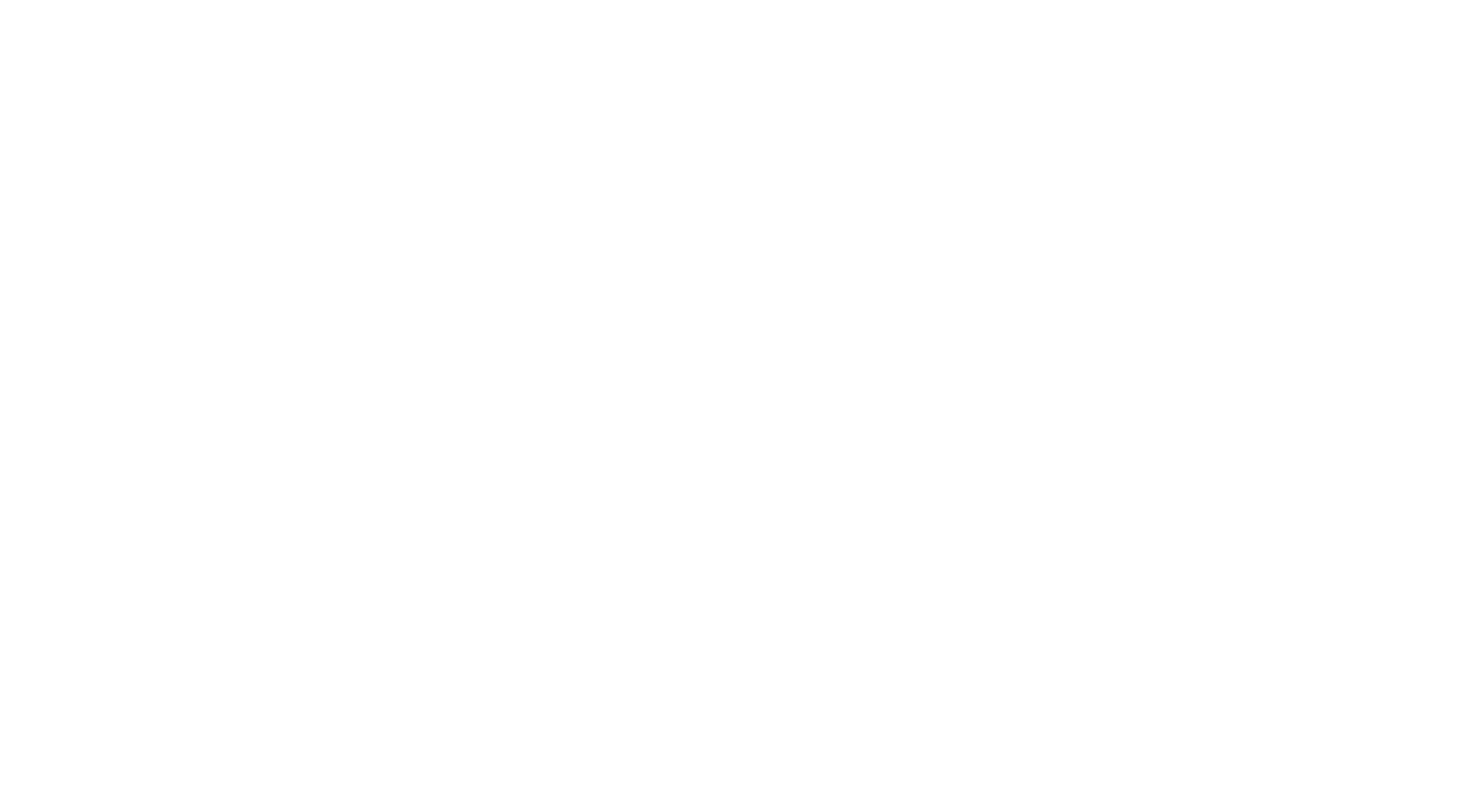 scroll, scrollTop: 0, scrollLeft: 0, axis: both 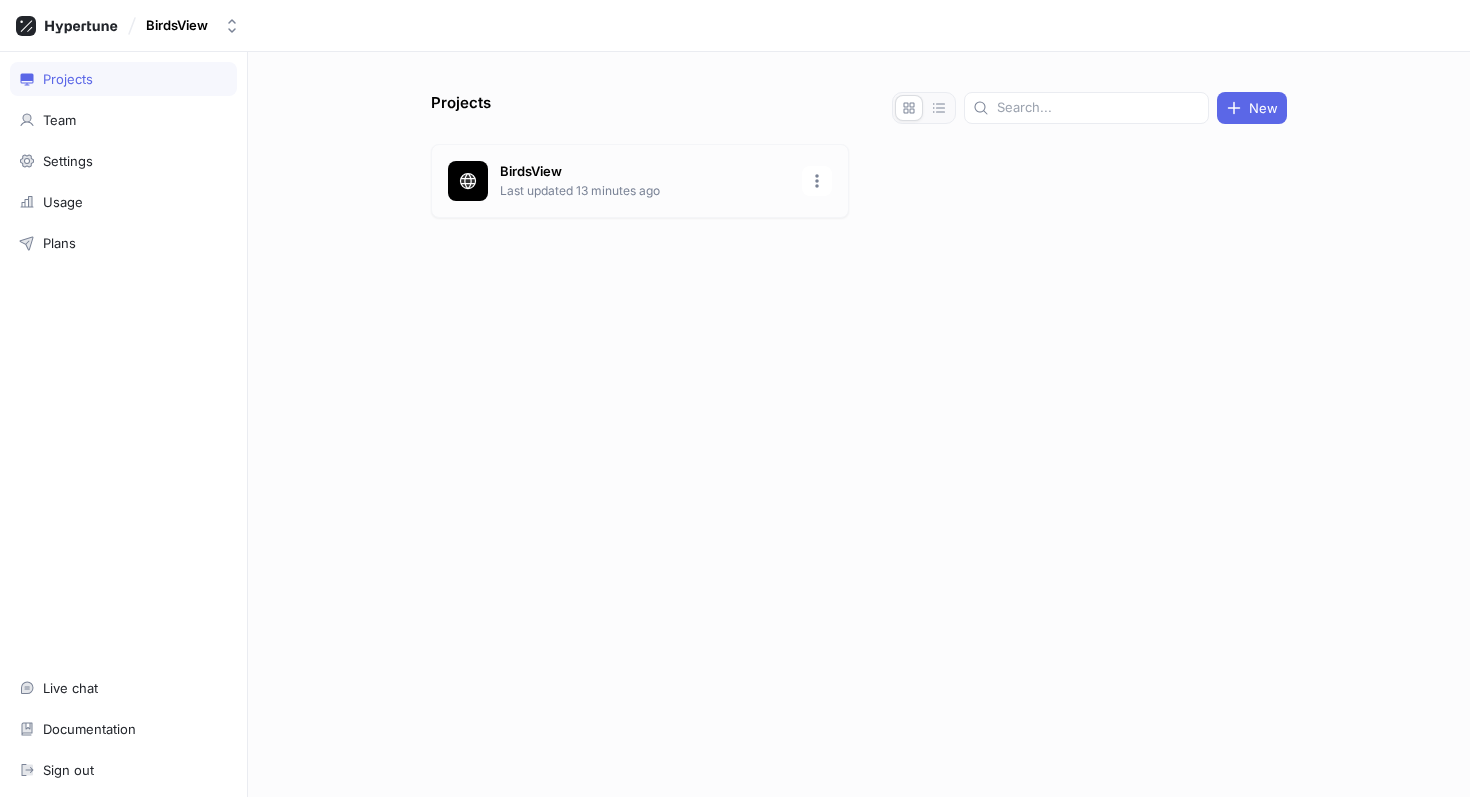click on "Last updated 13 minutes ago" at bounding box center [645, 191] 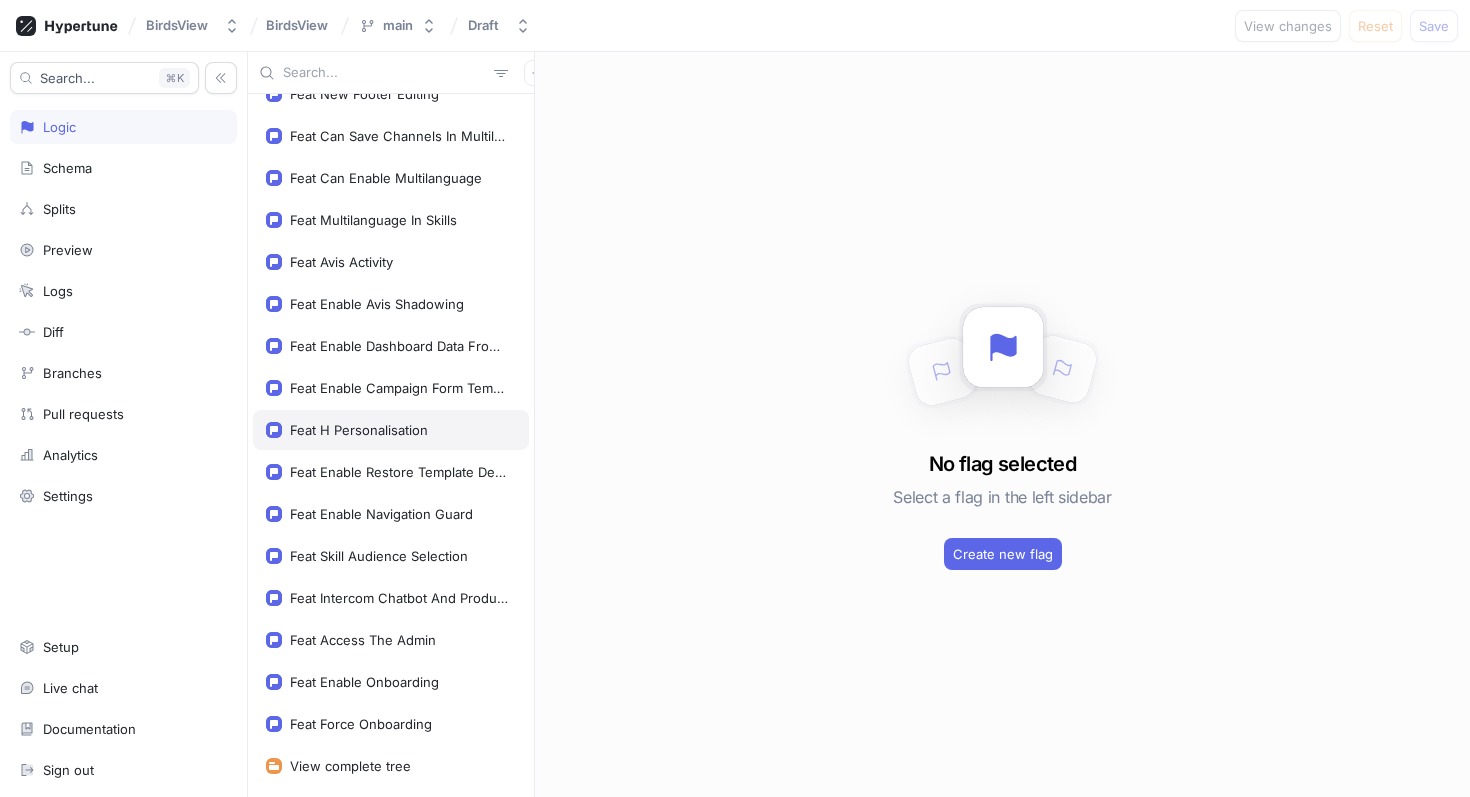 scroll, scrollTop: 0, scrollLeft: 0, axis: both 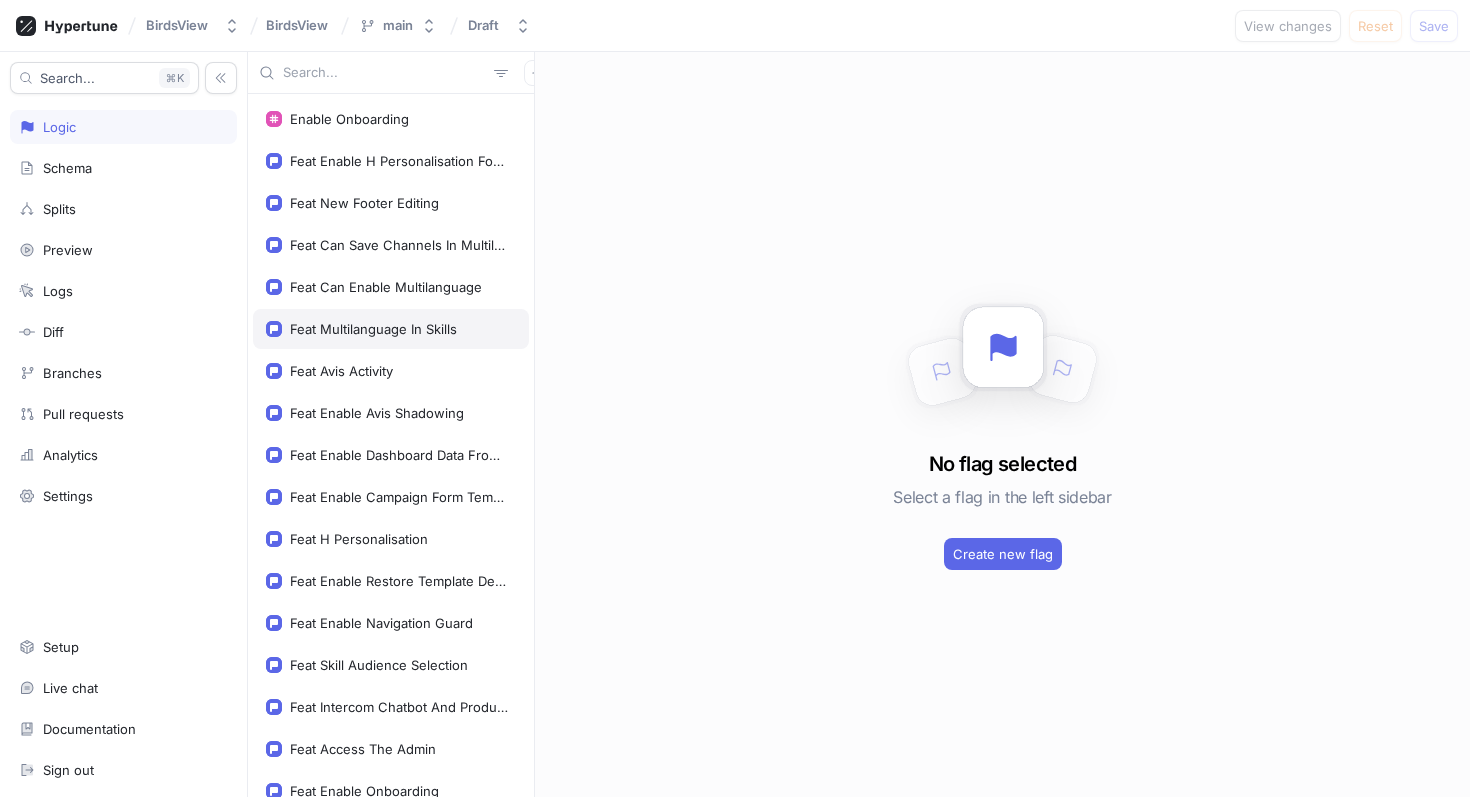 click on "Feat Multilanguage In Skills" at bounding box center (391, 329) 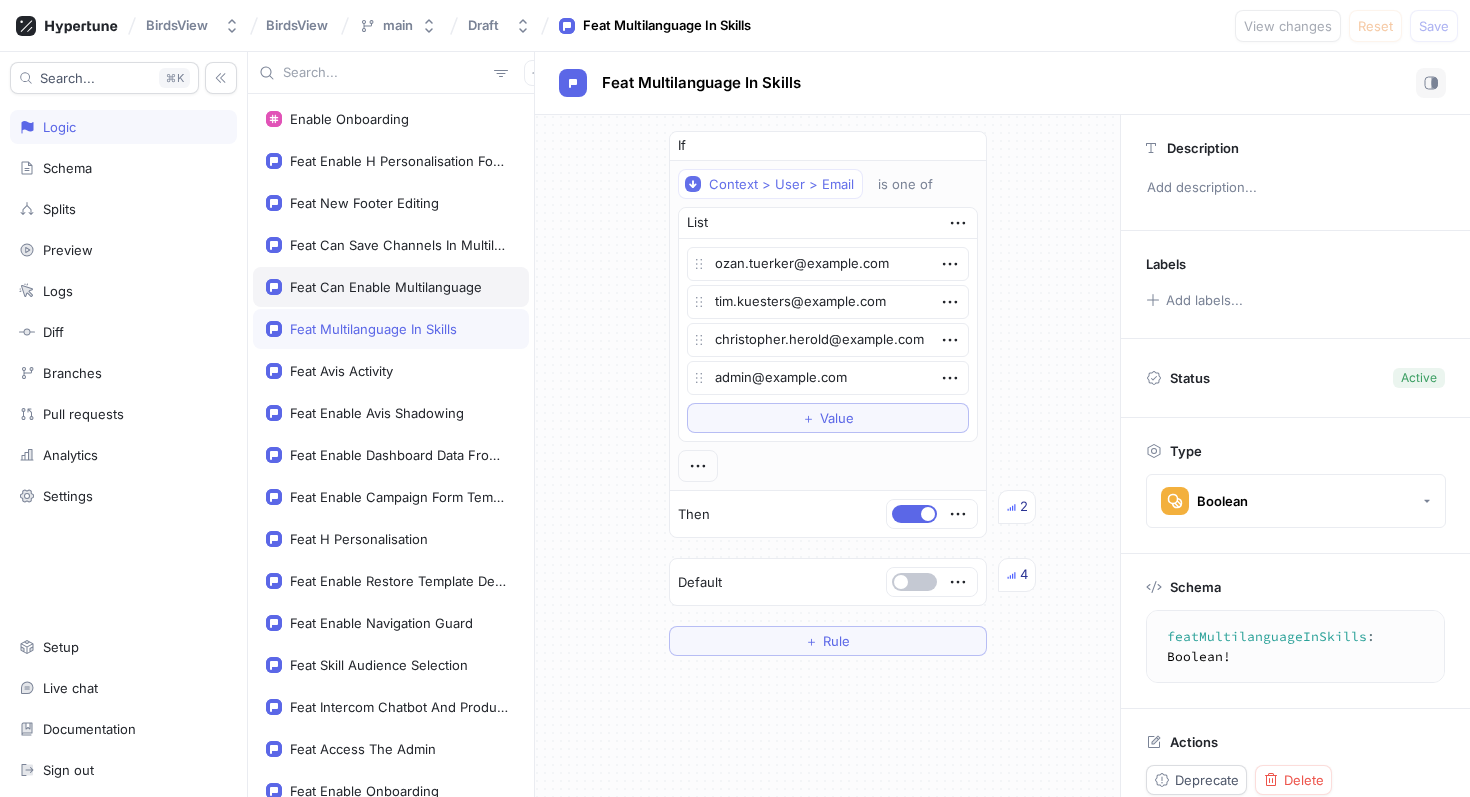 click on "Feat Can Enable Multilanguage" at bounding box center [386, 287] 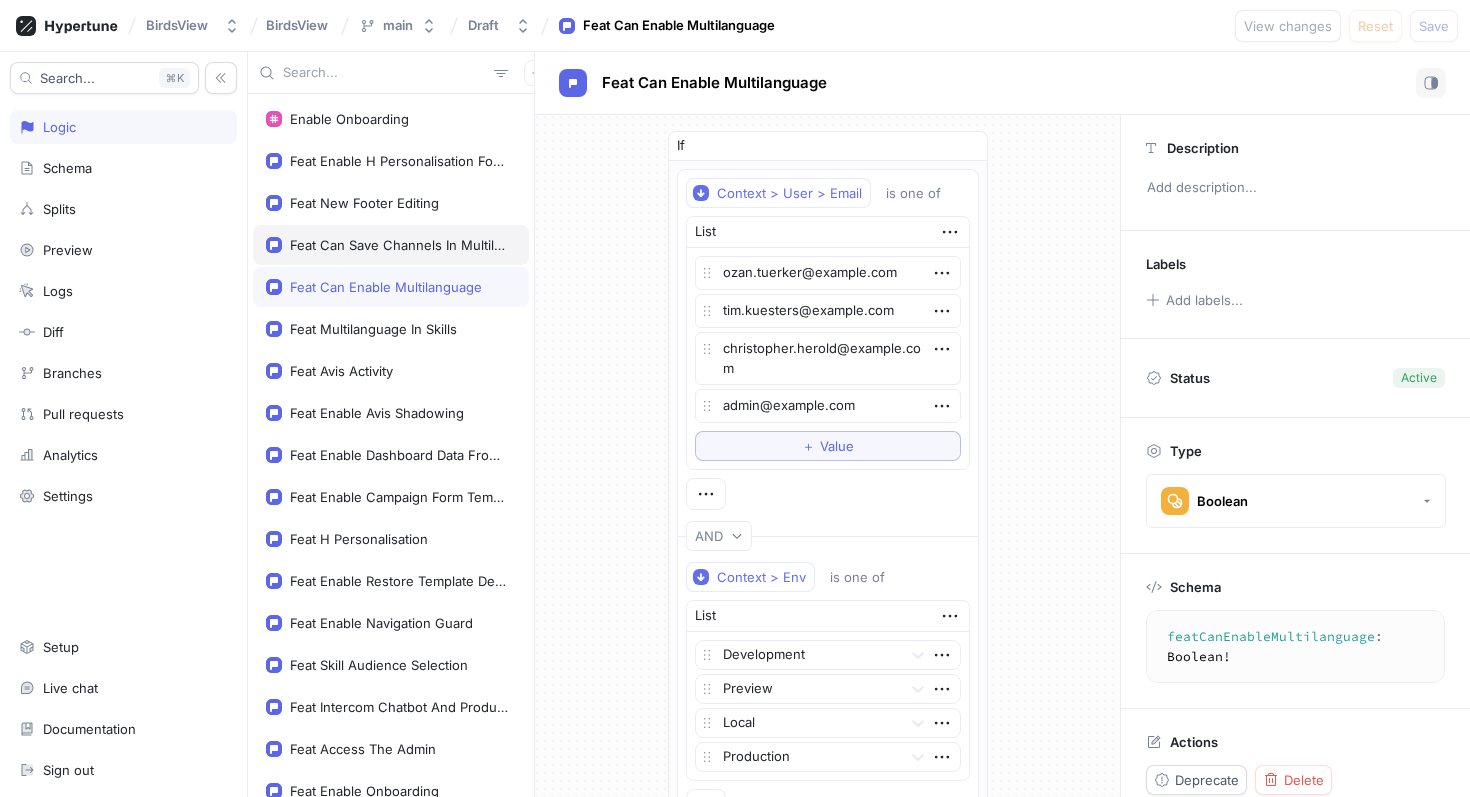 click on "Feat Can Save Channels In Multilanguage" at bounding box center [399, 245] 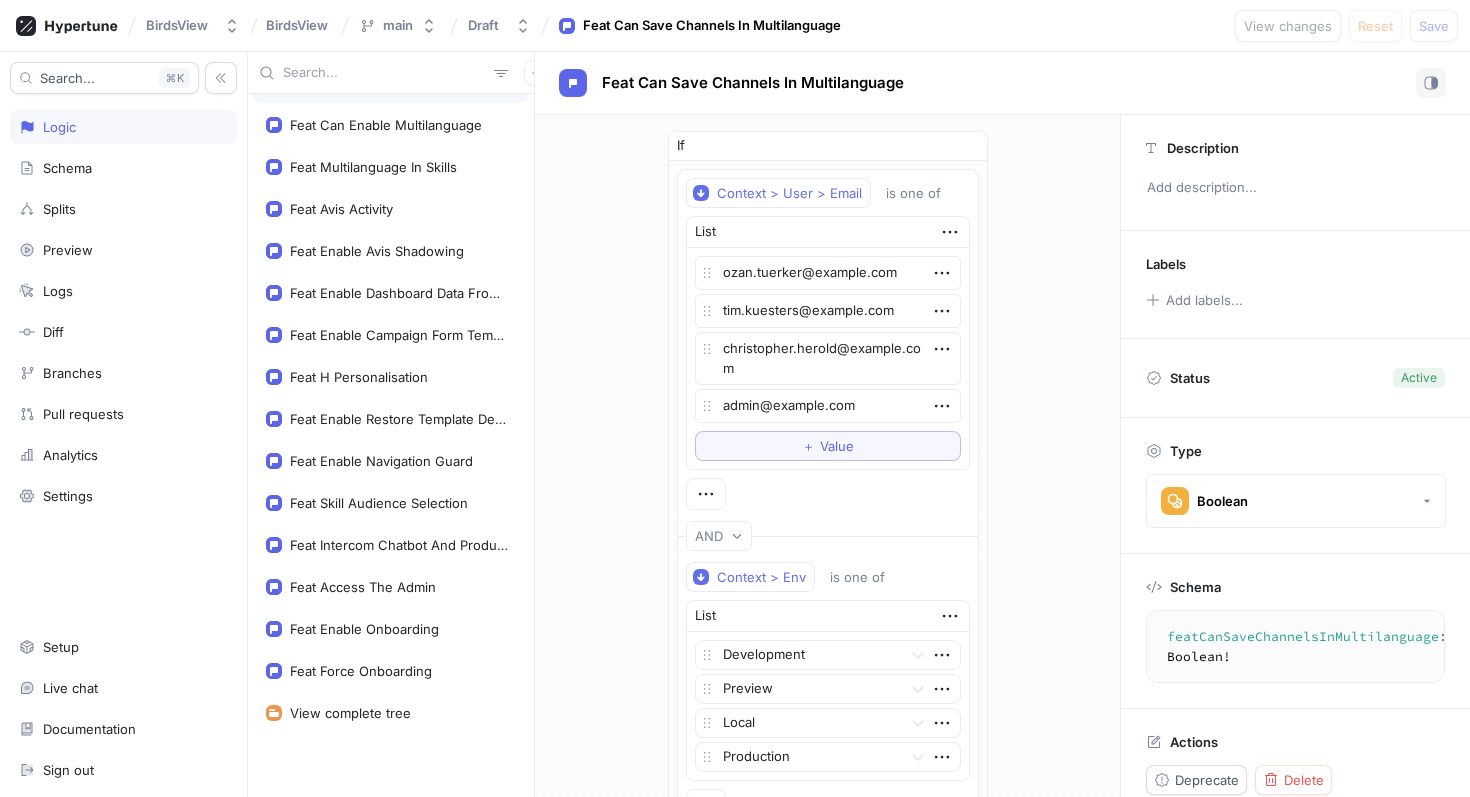 scroll, scrollTop: 0, scrollLeft: 0, axis: both 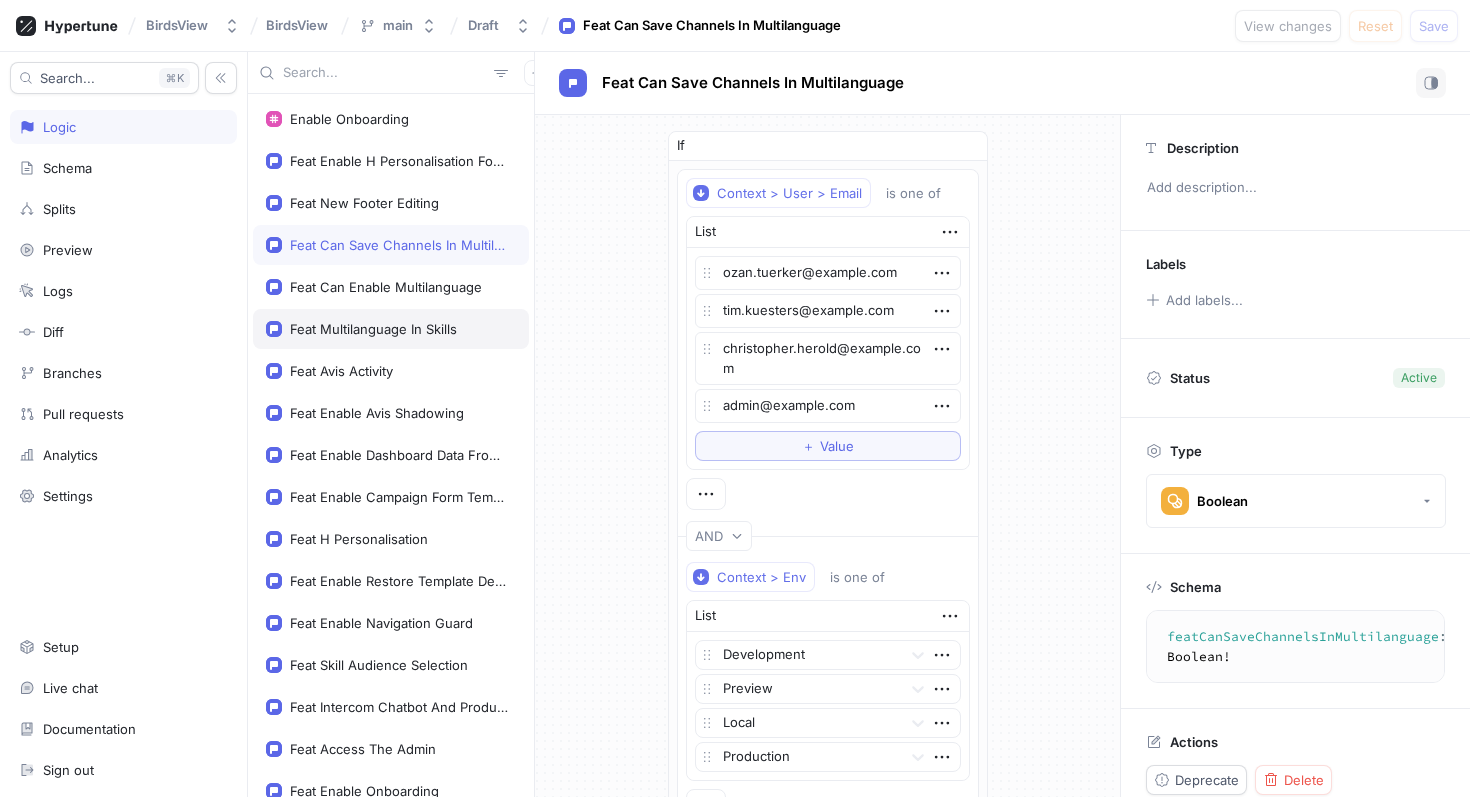click on "Feat Multilanguage In Skills" at bounding box center [373, 329] 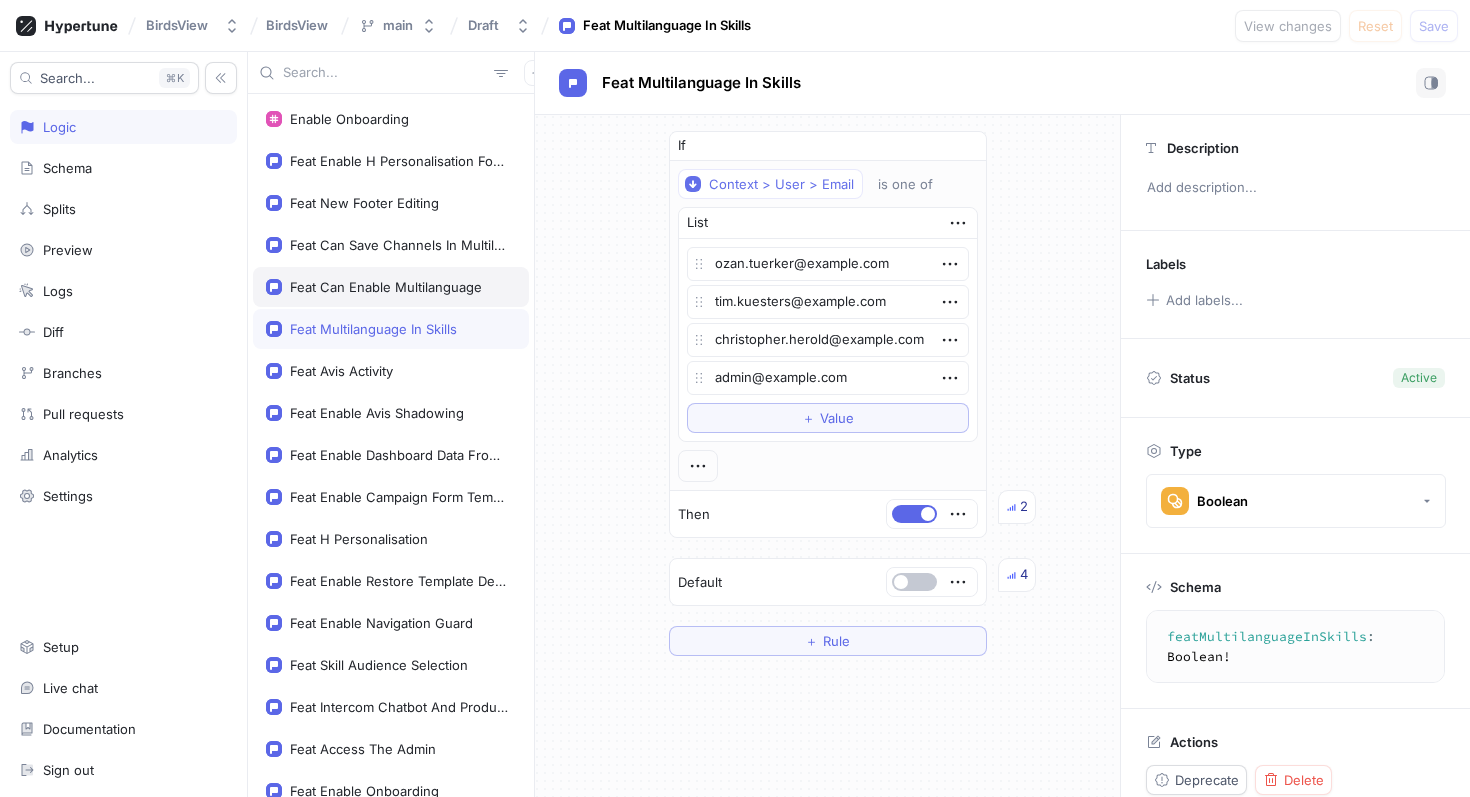 click on "Feat Can Enable Multilanguage" at bounding box center (386, 287) 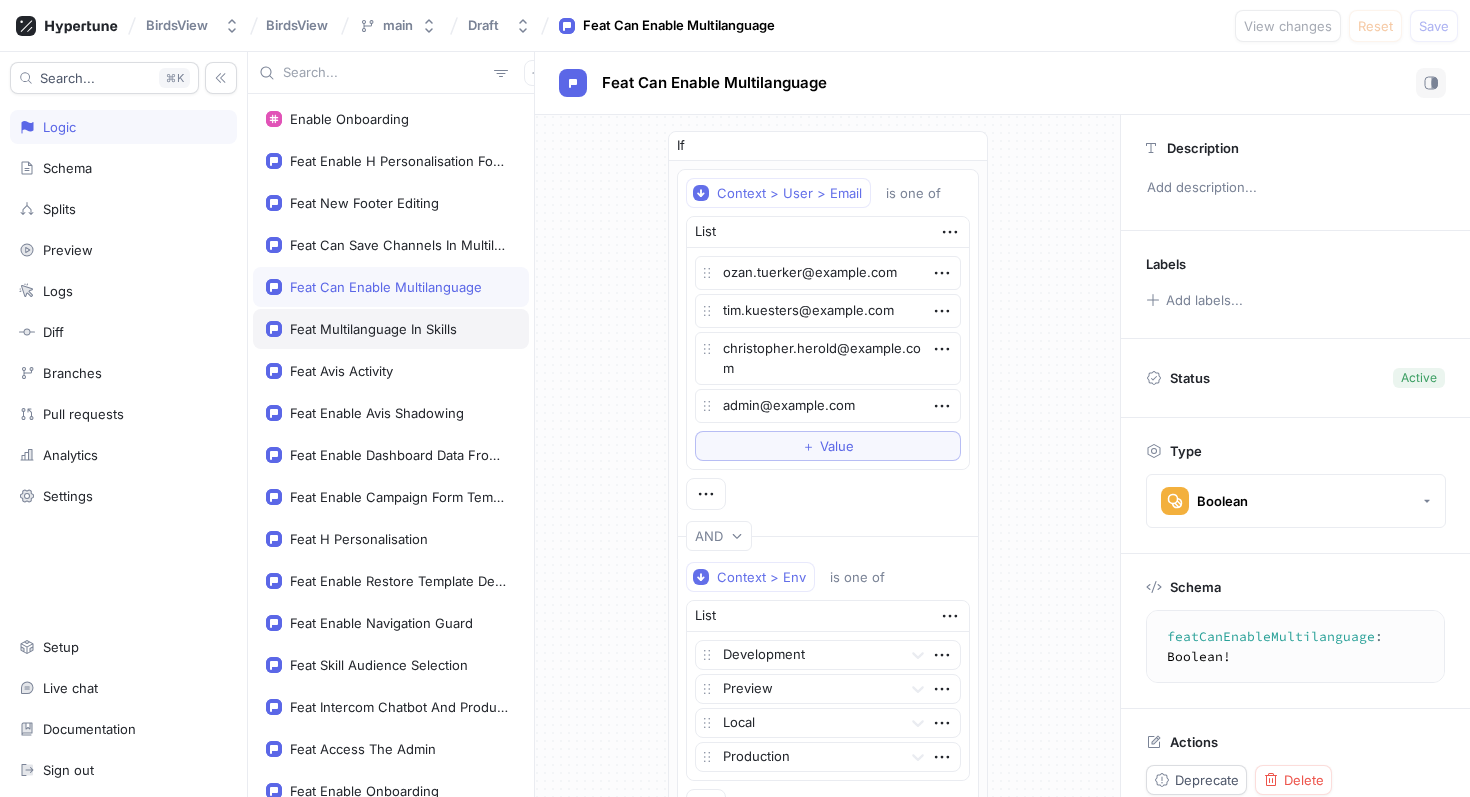 click on "Feat Multilanguage In Skills" at bounding box center [373, 329] 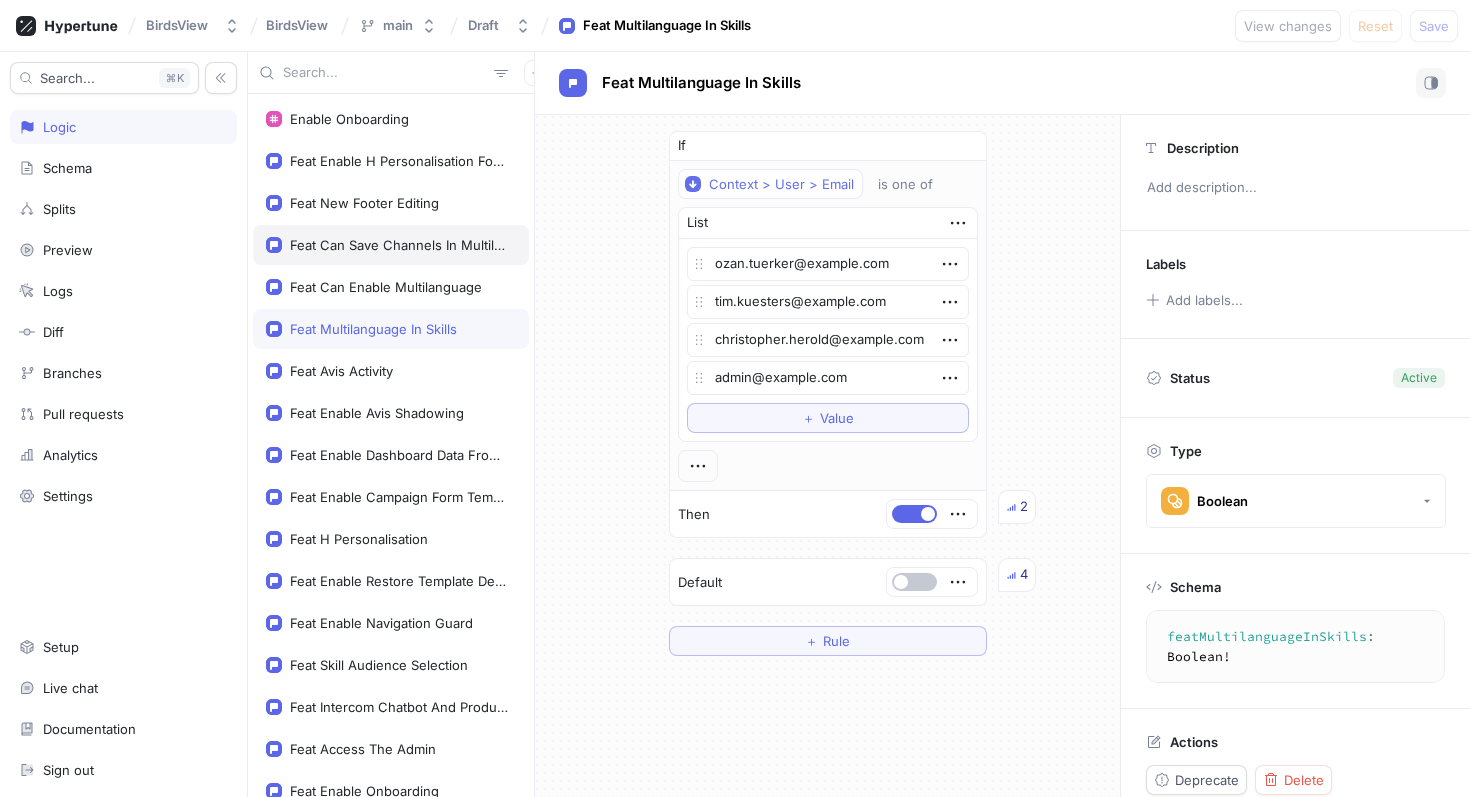 click on "Feat Can Save Channels In Multilanguage" at bounding box center (399, 245) 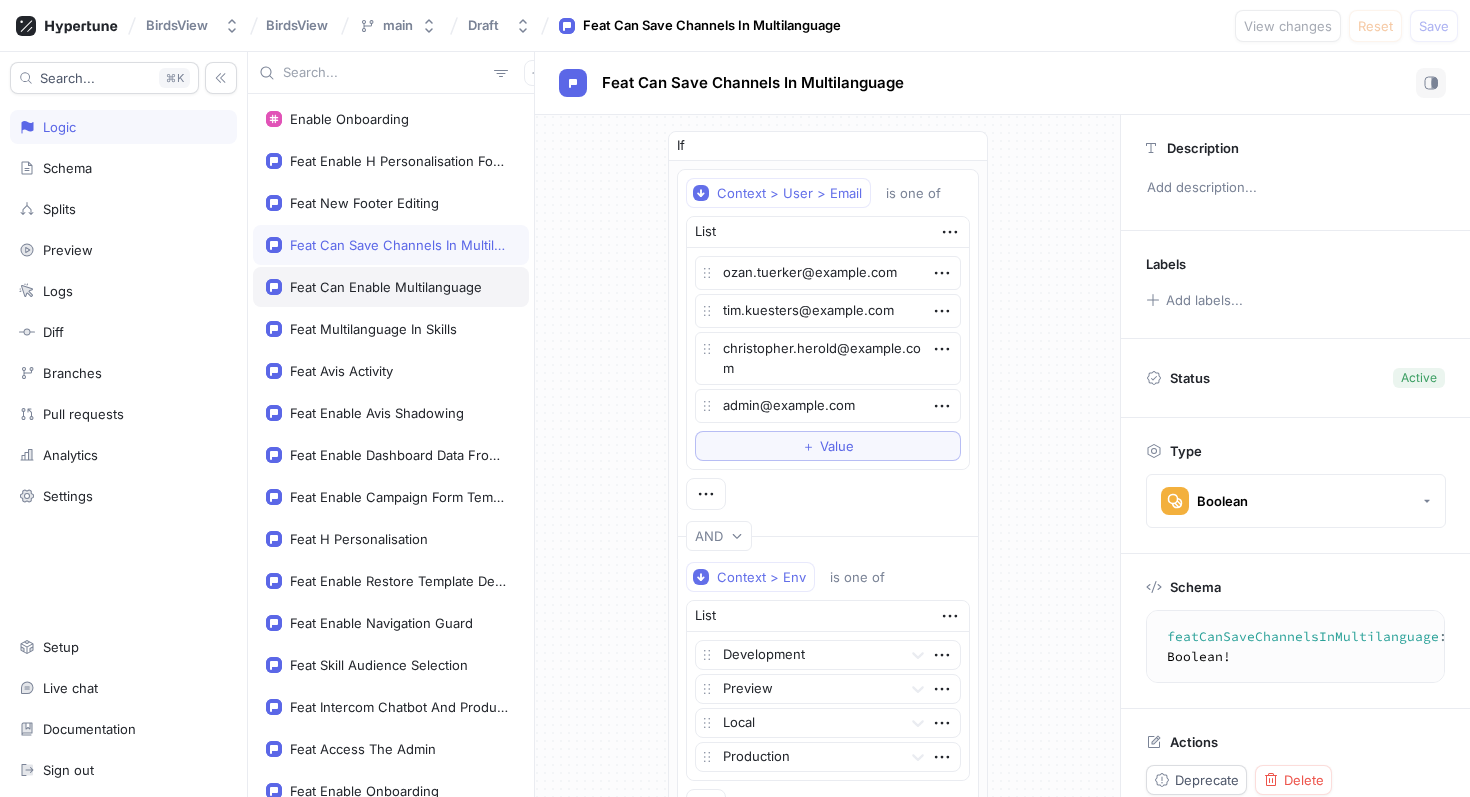 click on "Feat Can Enable Multilanguage" at bounding box center (386, 287) 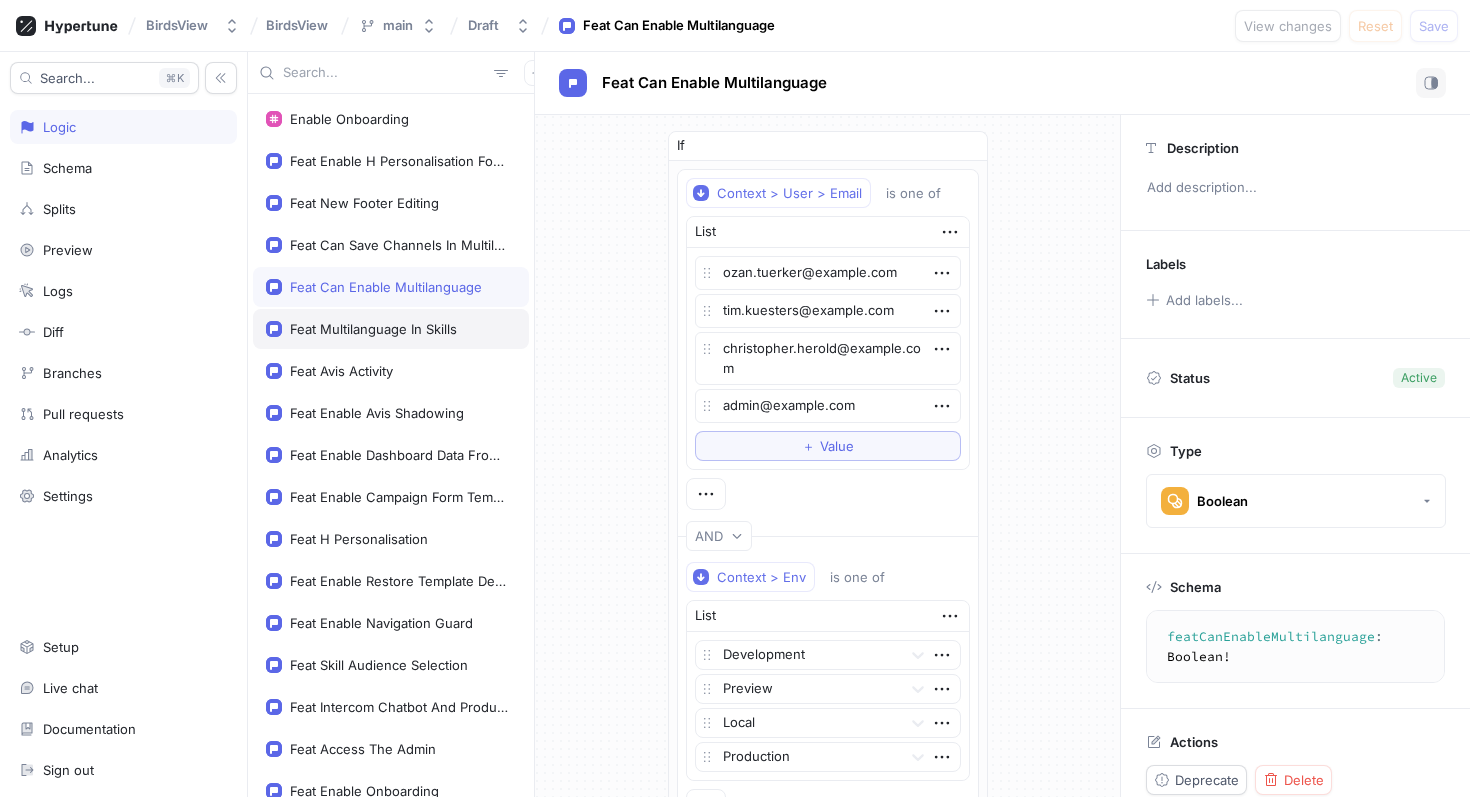 click on "Feat Multilanguage In Skills" at bounding box center (373, 329) 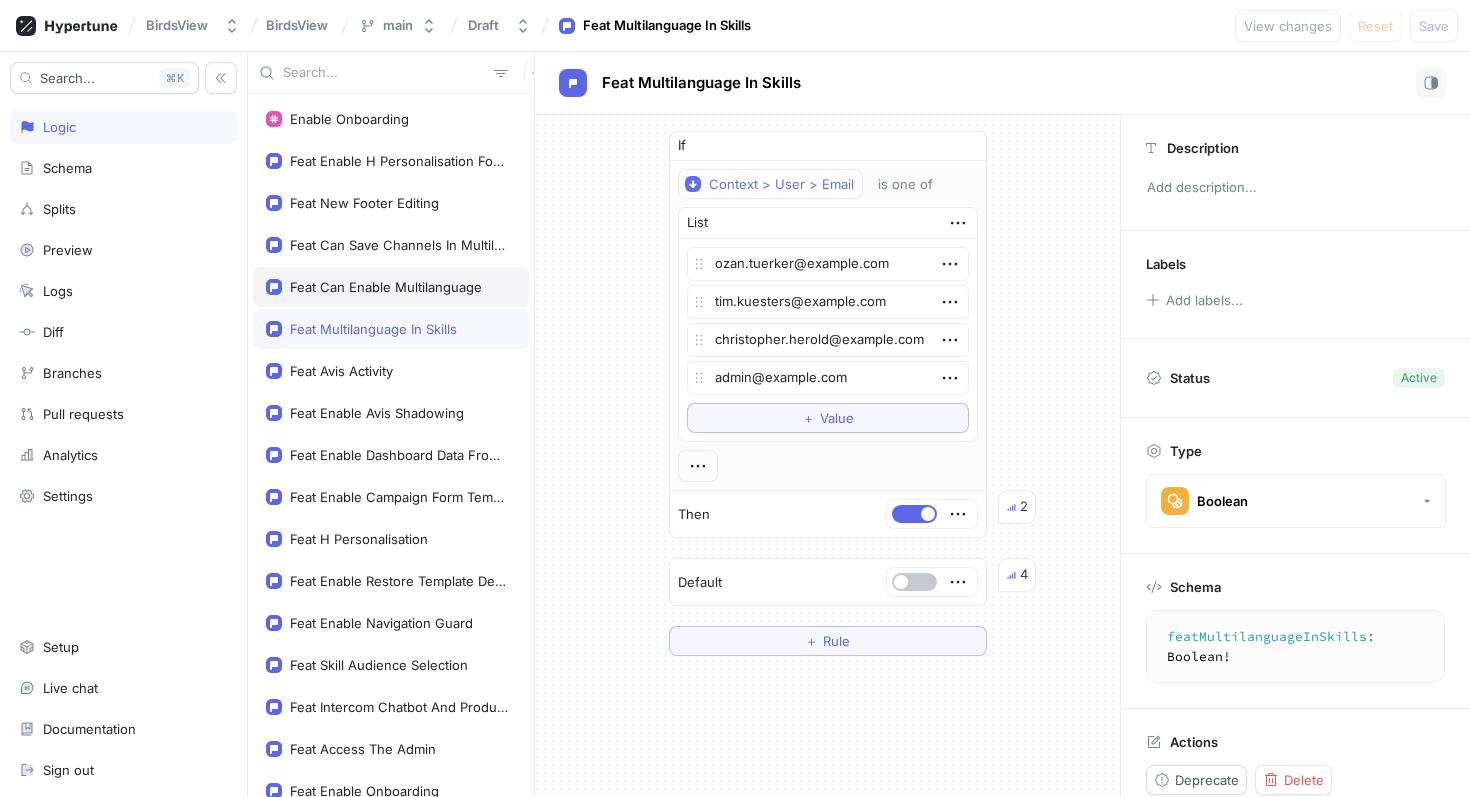 click on "Feat Can Enable Multilanguage" at bounding box center (391, 287) 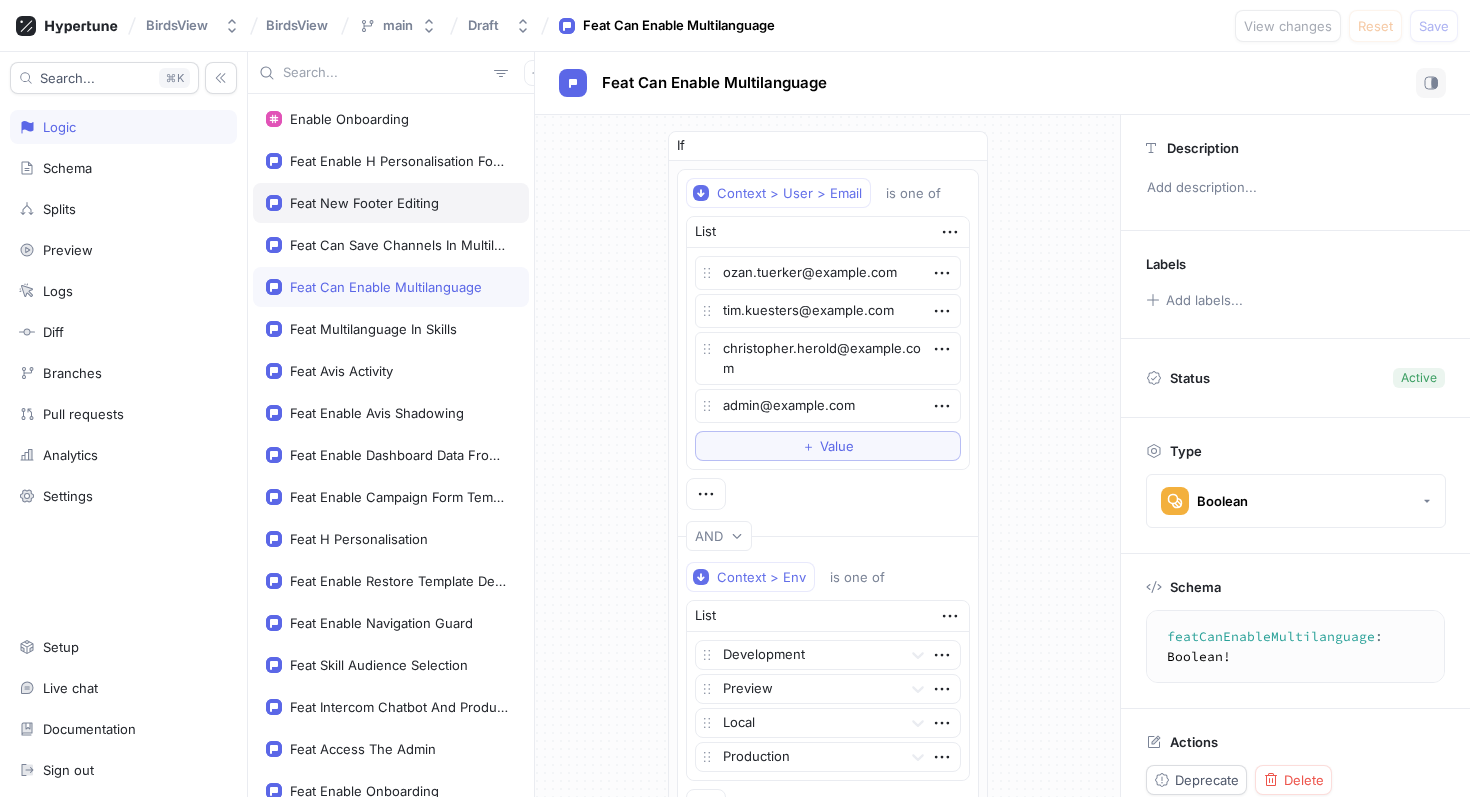 click on "Feat New Footer Editing" at bounding box center [364, 203] 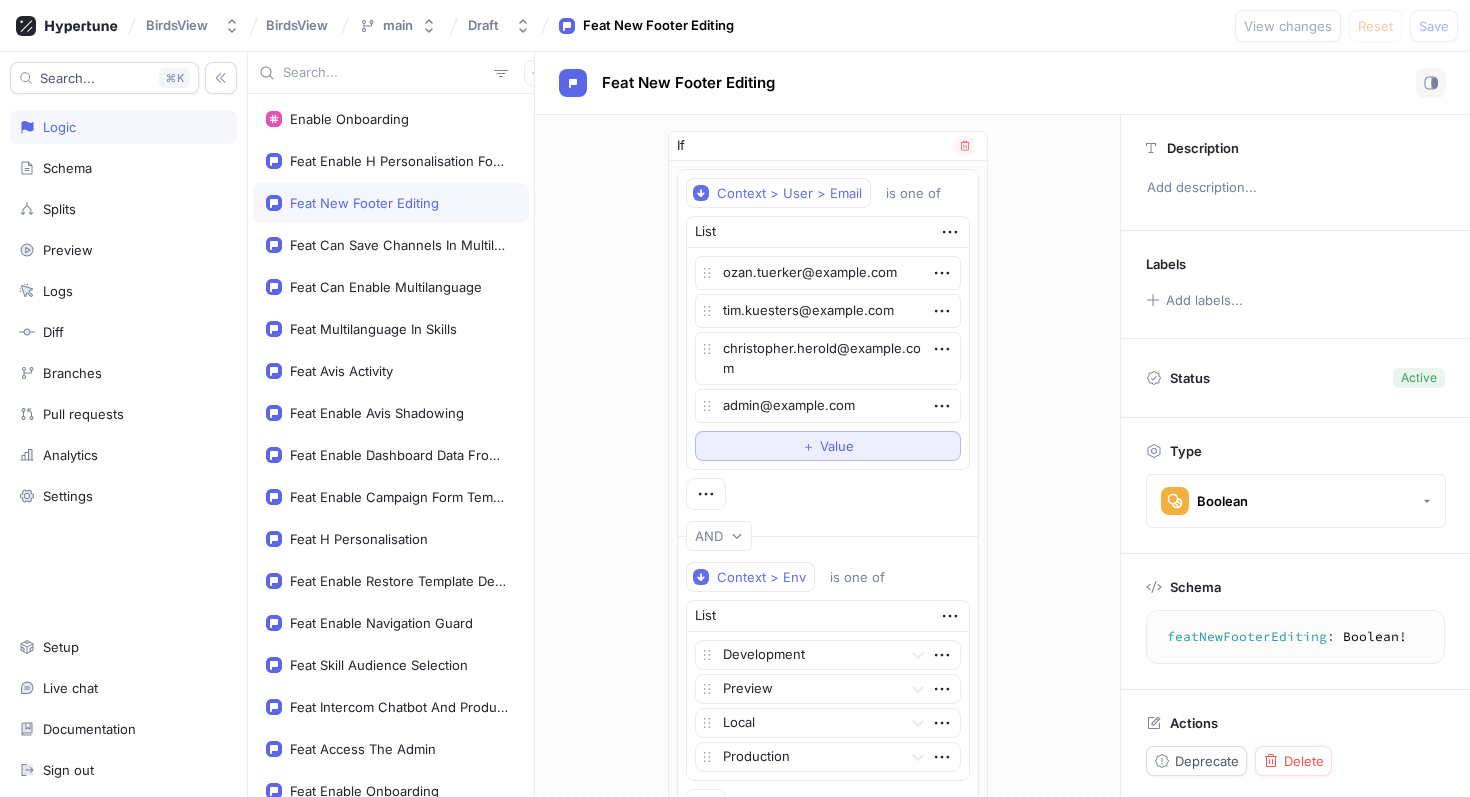 click on "＋ Value" at bounding box center [828, 446] 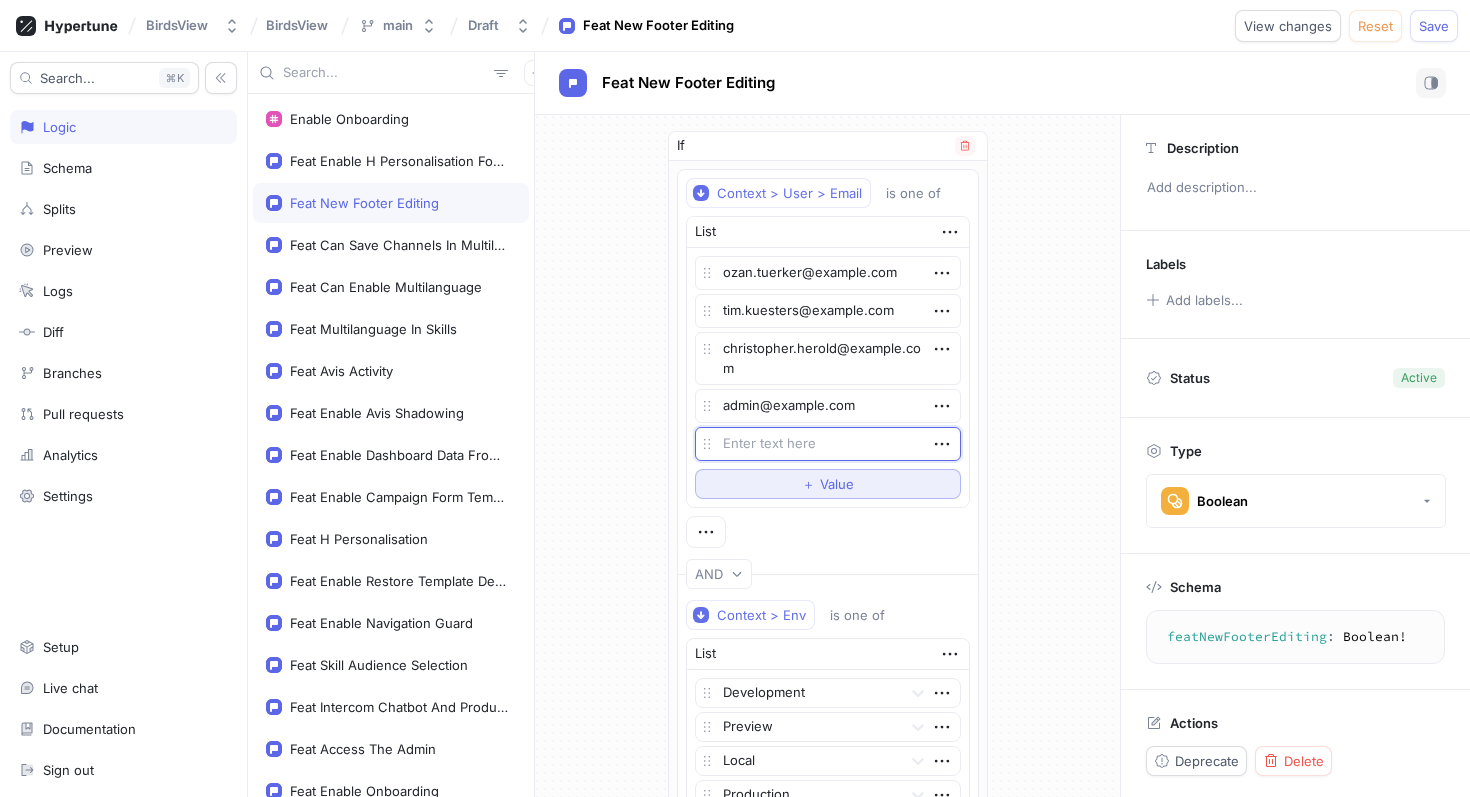 type on "x" 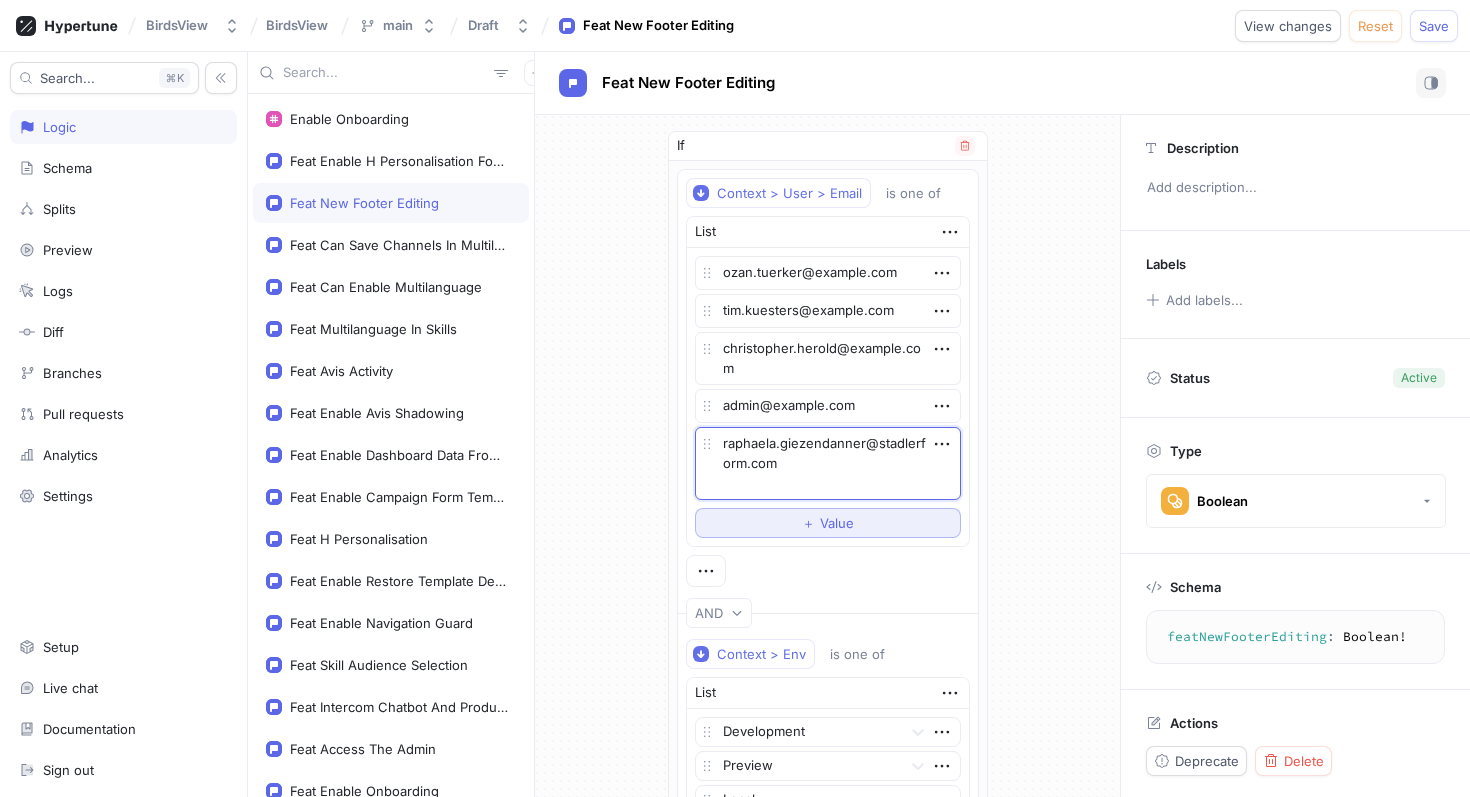 type on "x" 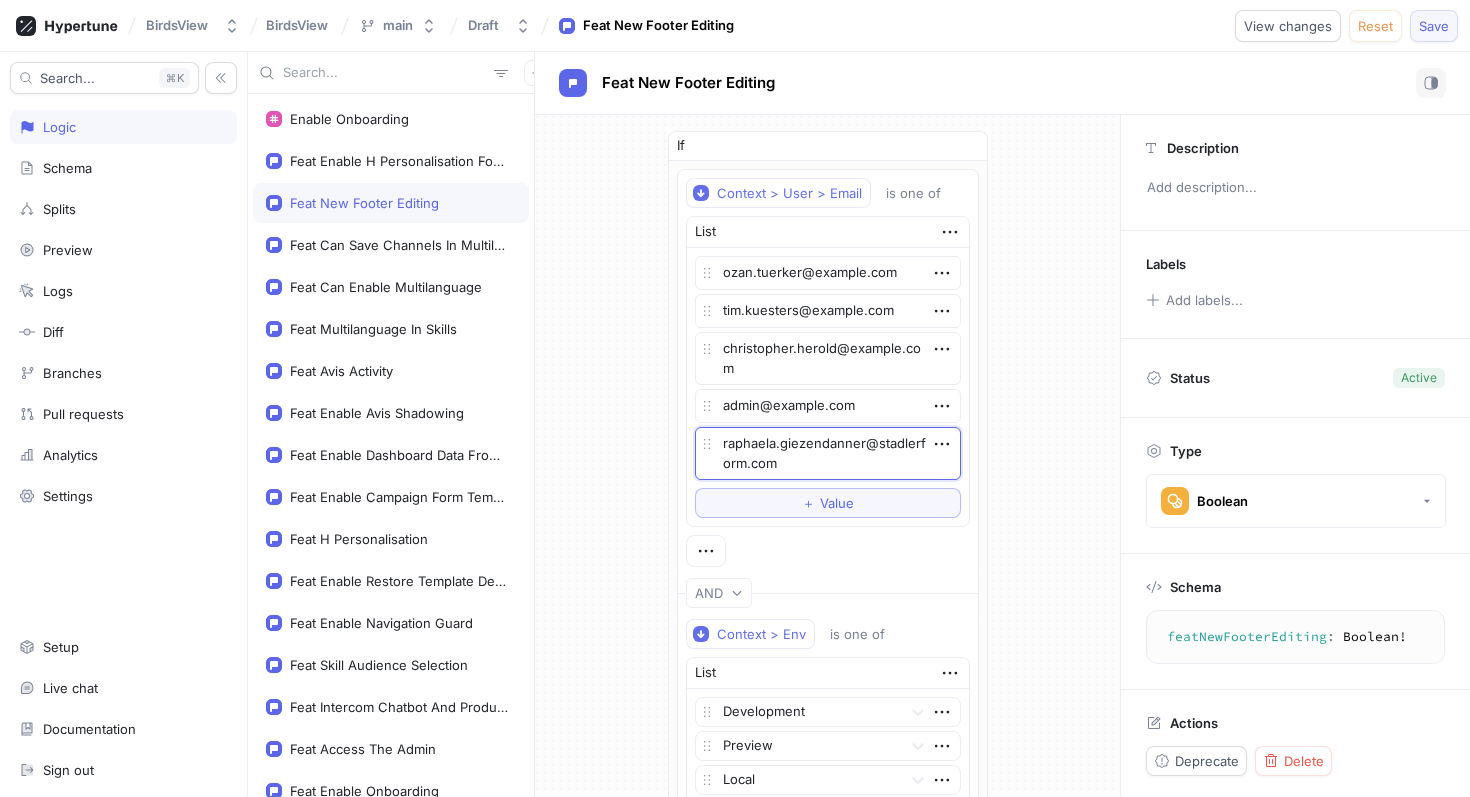 type on "raphaela.giezendanner@stadlerform.com" 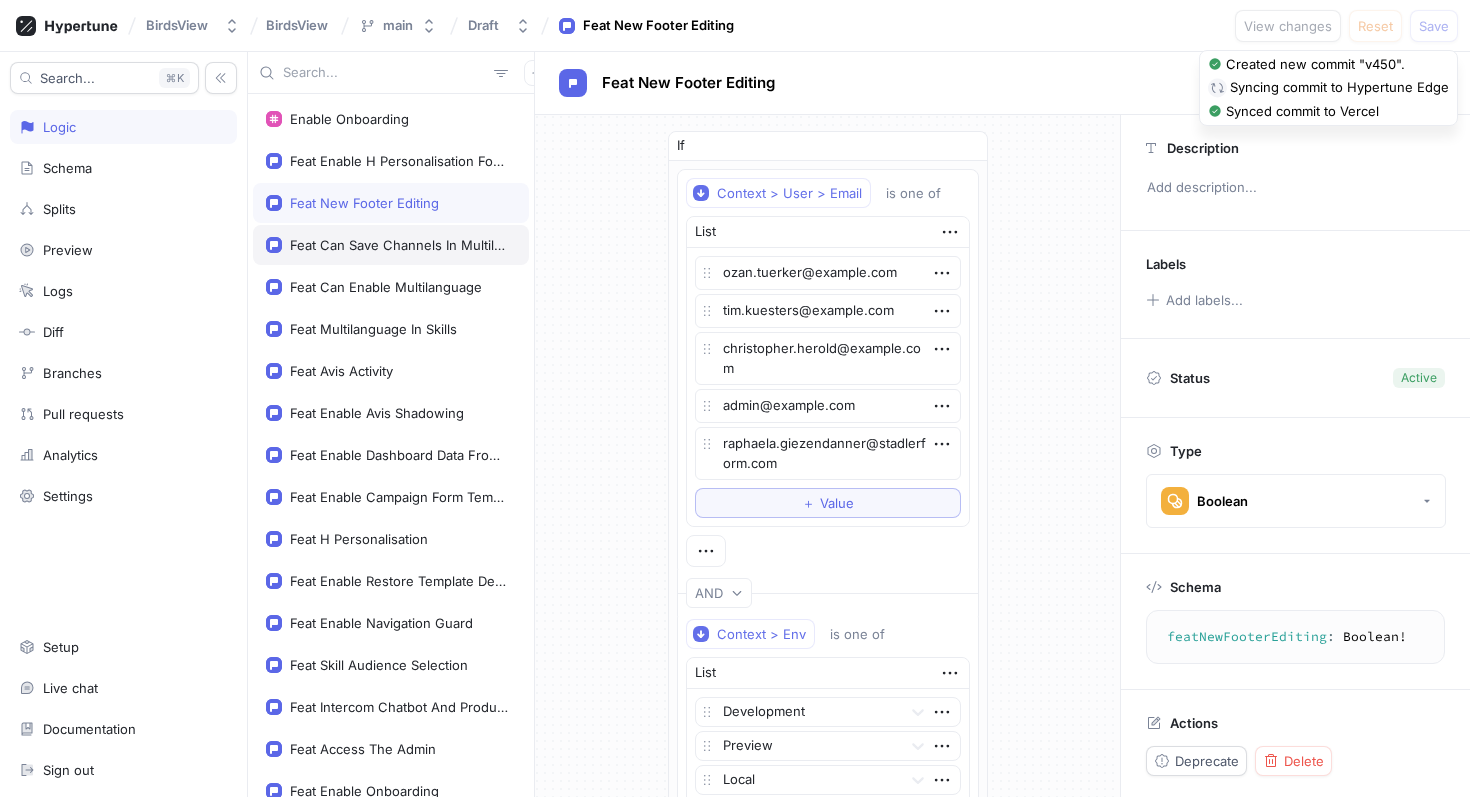 click on "Feat Can Save Channels In Multilanguage" at bounding box center [399, 245] 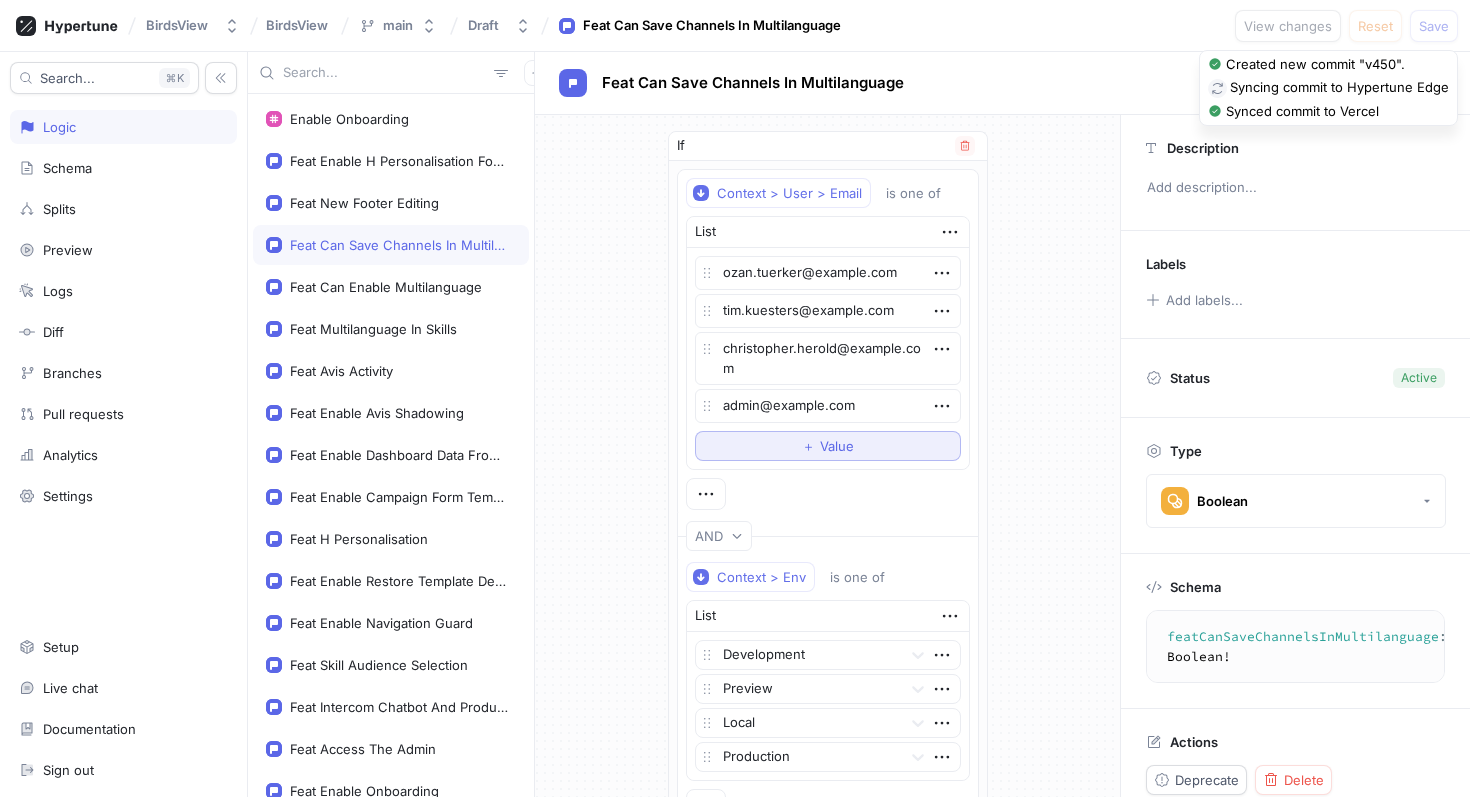 click on "＋ Value" at bounding box center (828, 446) 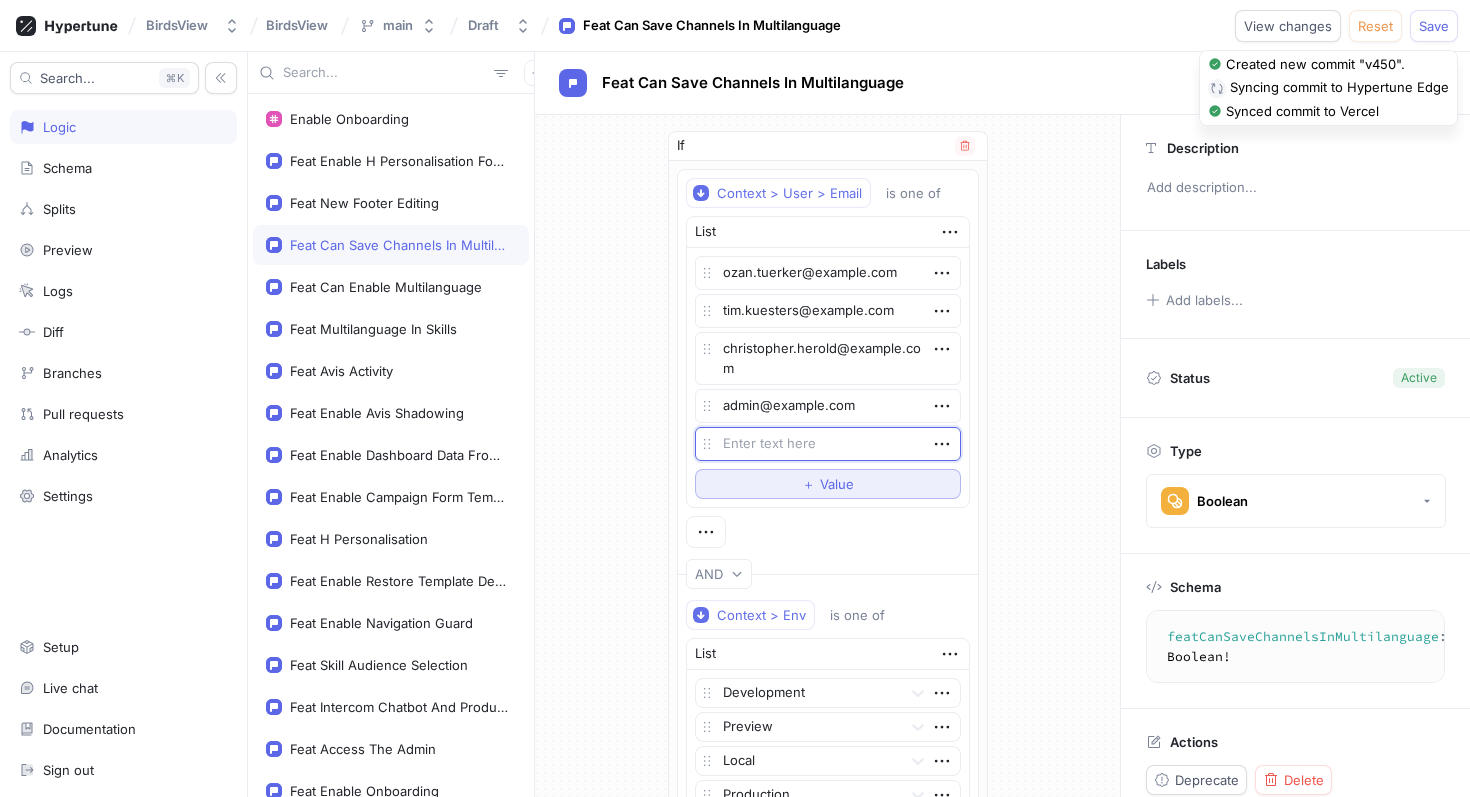 type on "x" 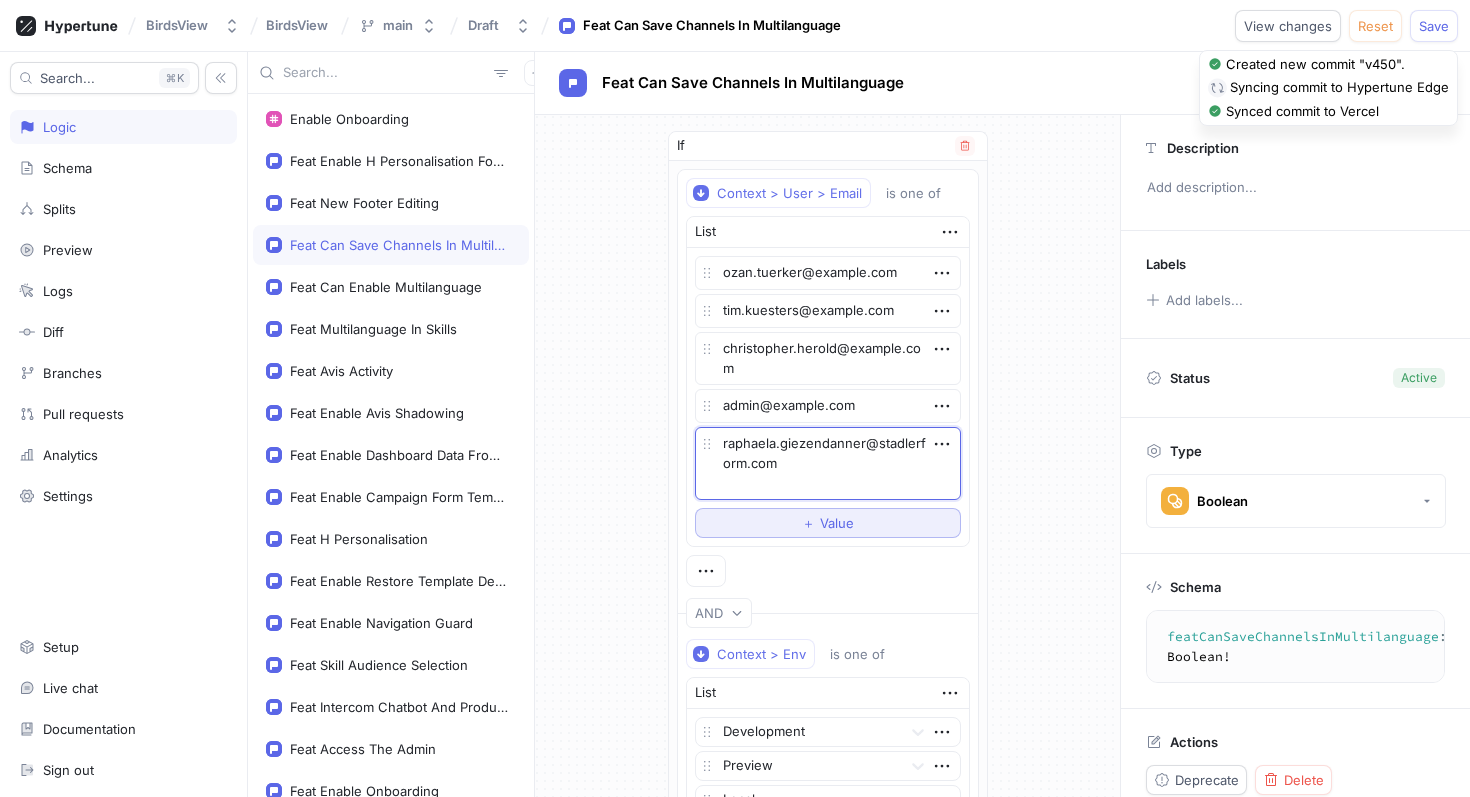 type on "x" 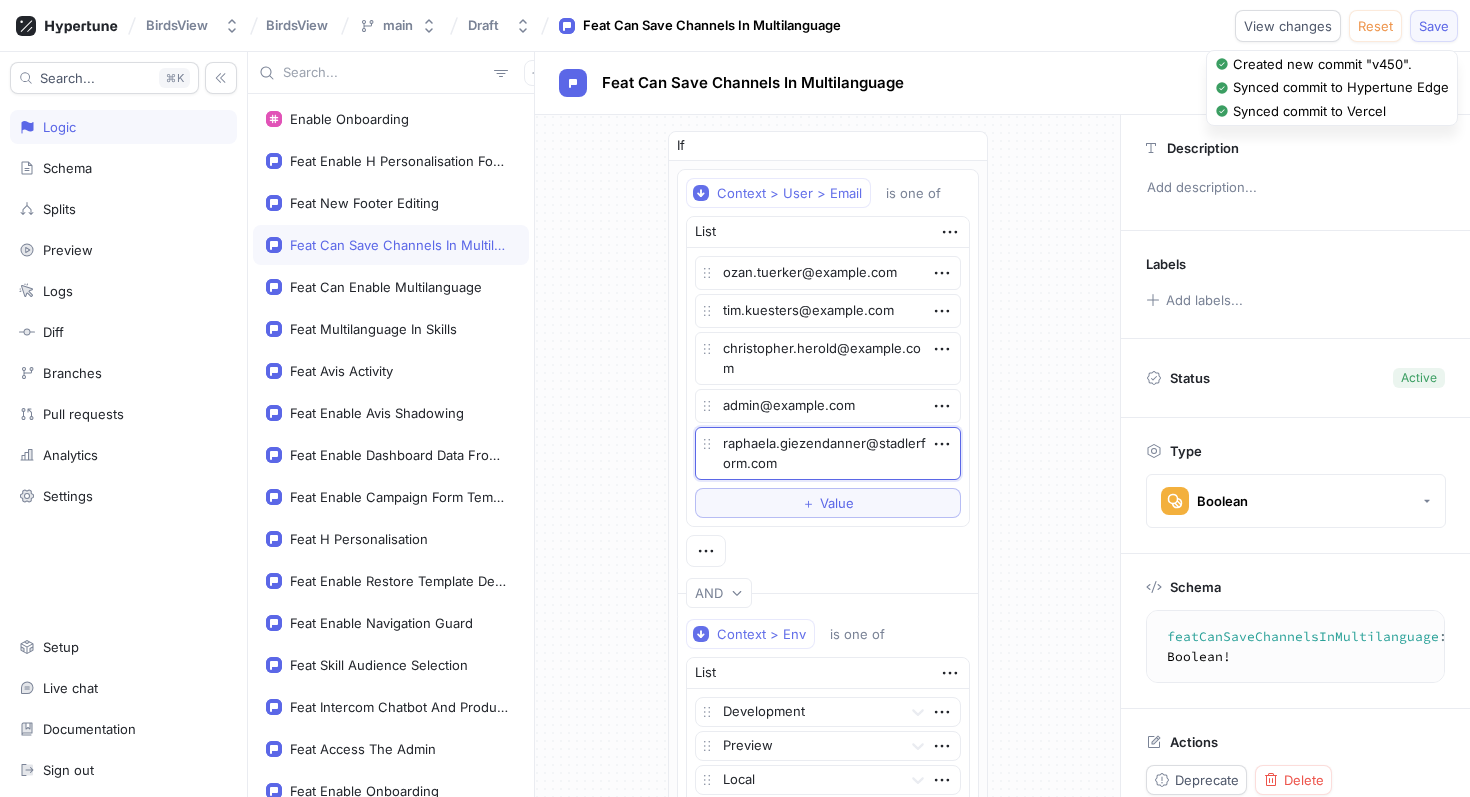 type on "raphaela.giezendanner@stadlerform.com" 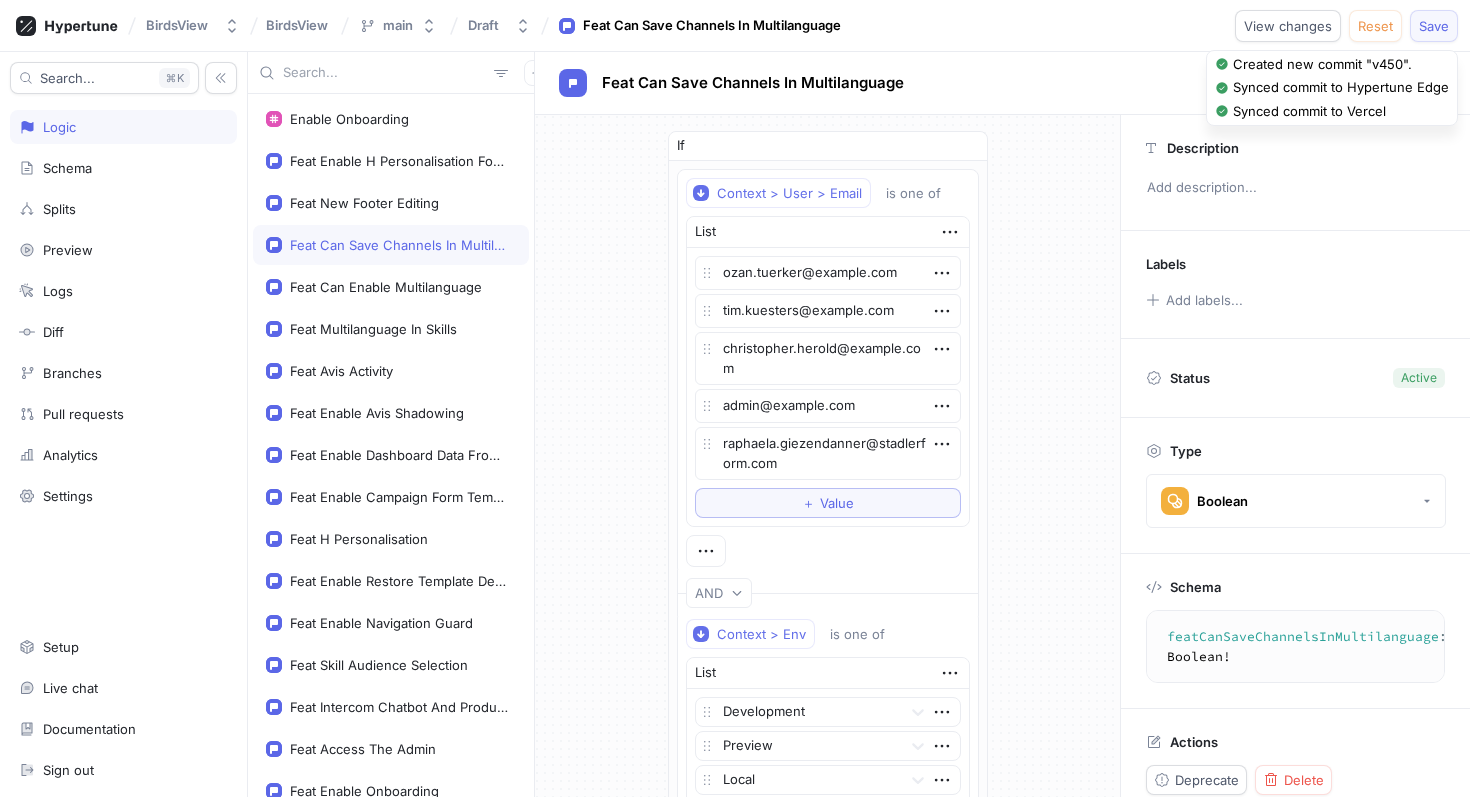 click on "Save" at bounding box center (1434, 26) 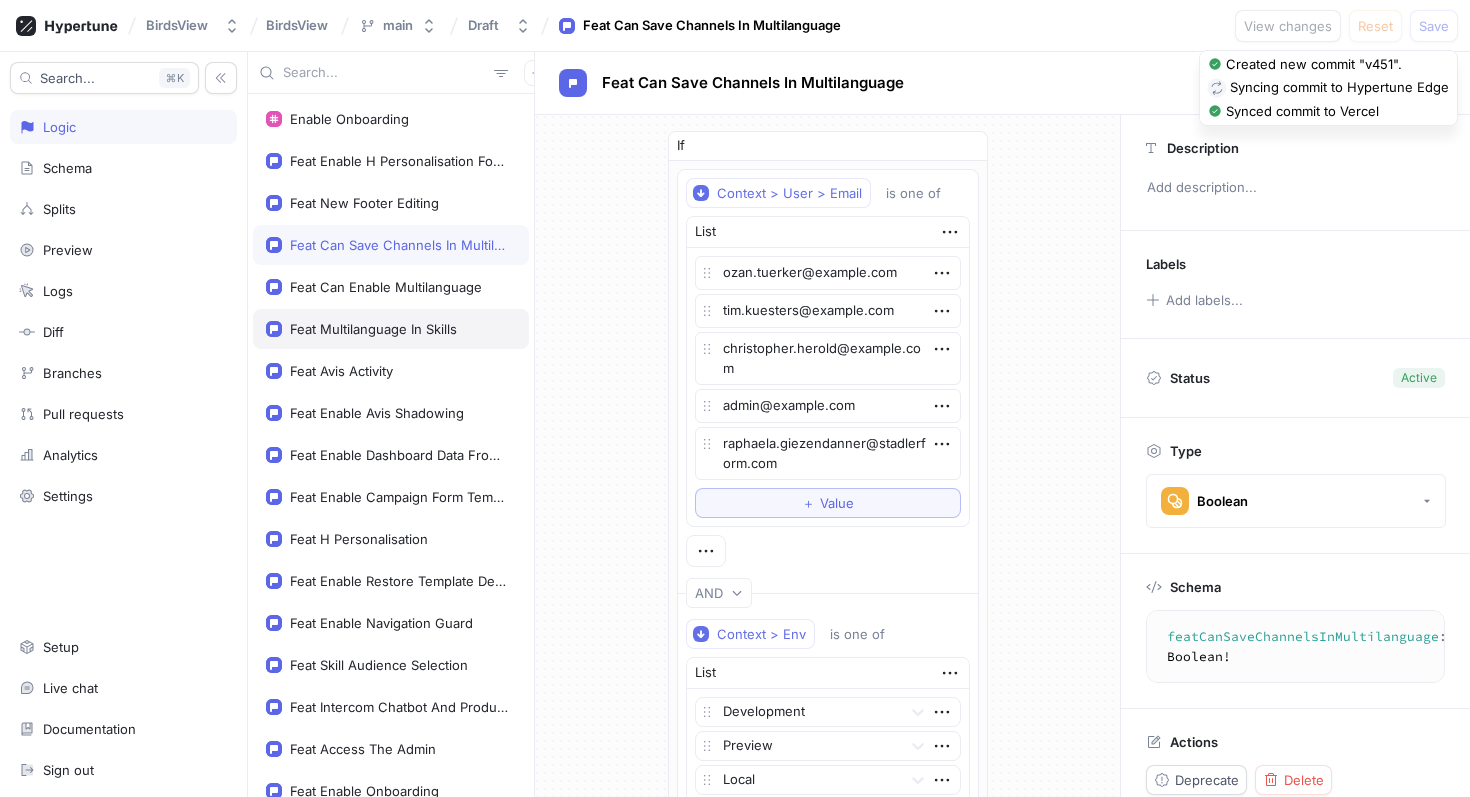 click on "Feat Multilanguage In Skills" at bounding box center [373, 329] 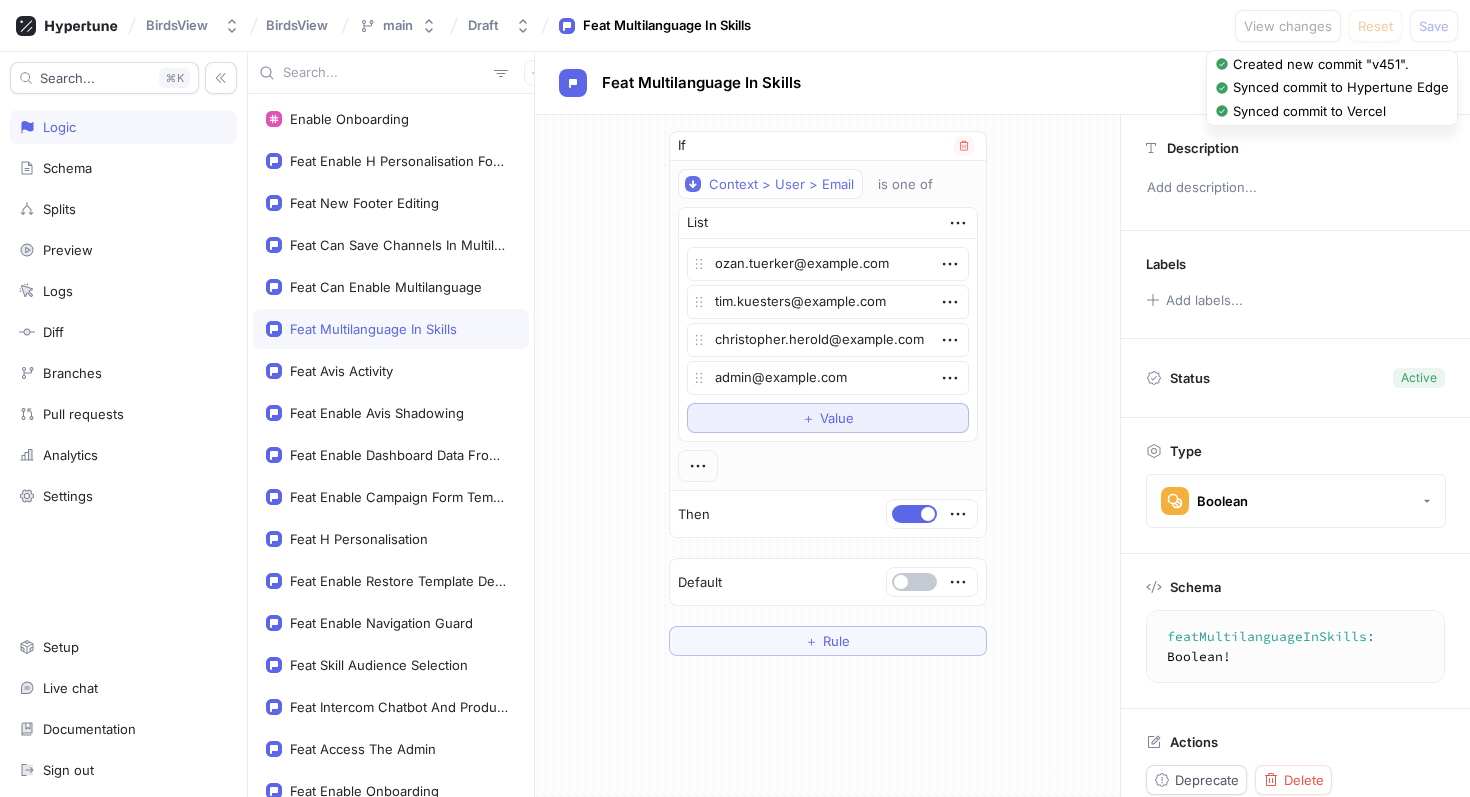 click on "Value" at bounding box center (837, 418) 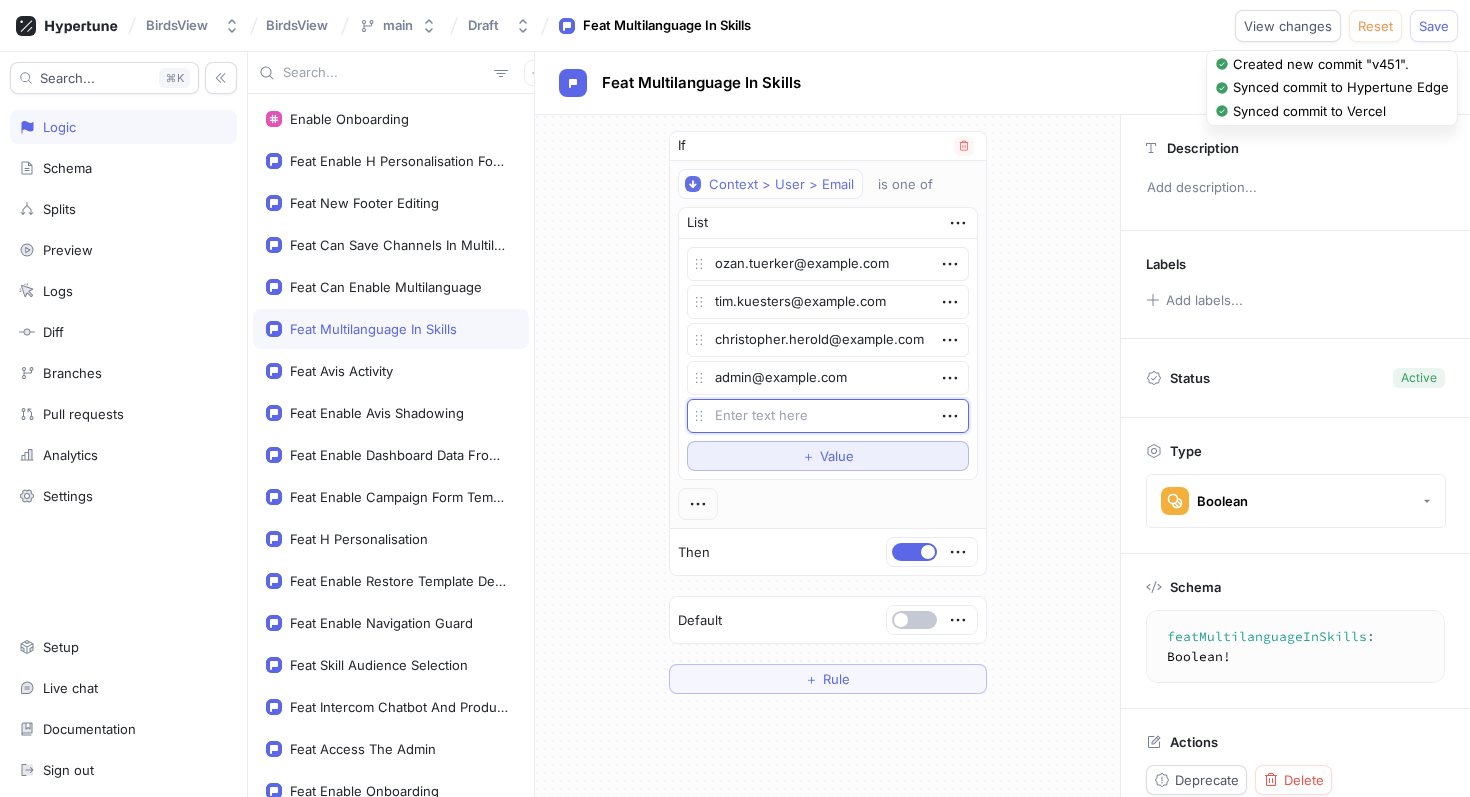 type on "x" 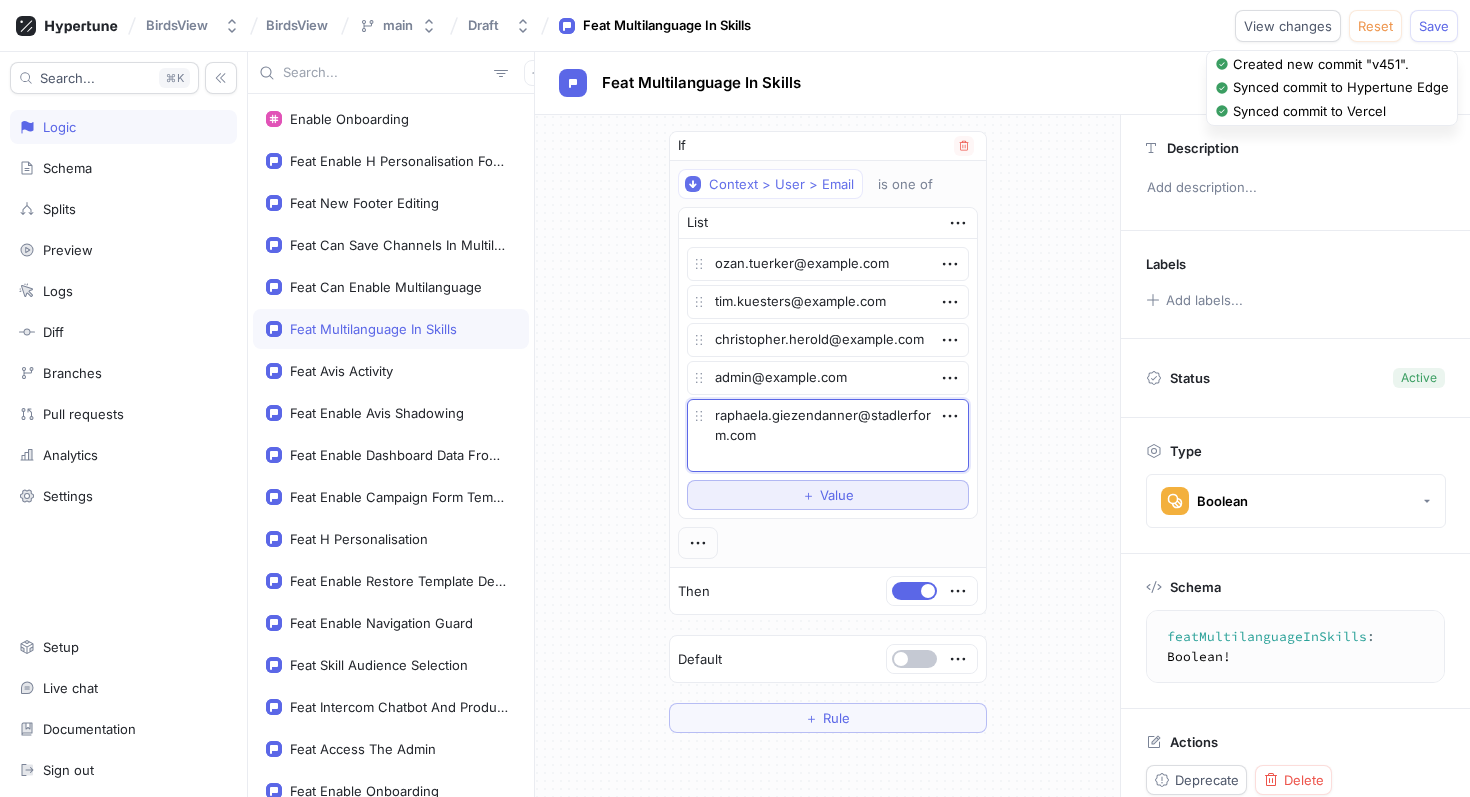 type on "x" 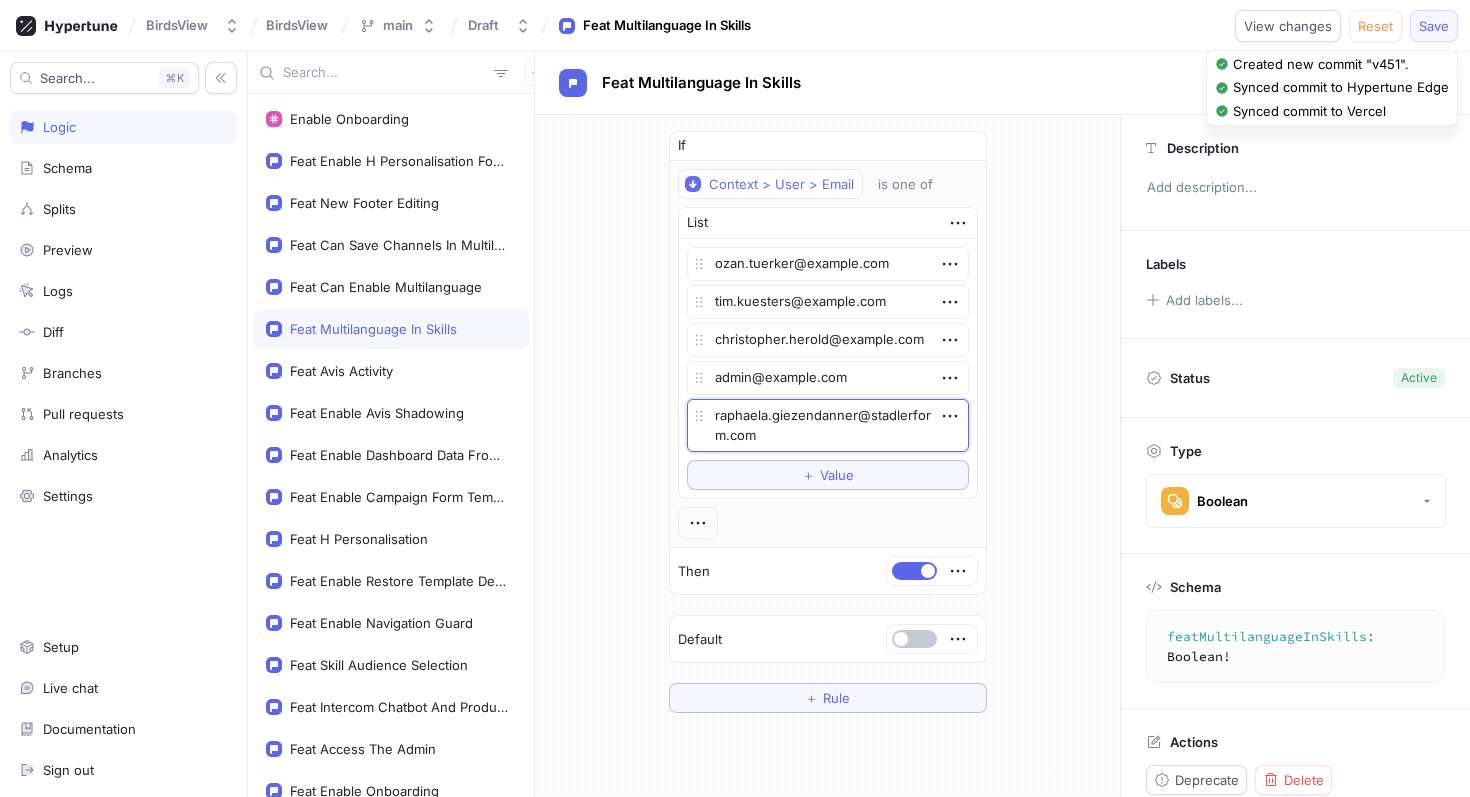 type on "raphaela.giezendanner@stadlerform.com" 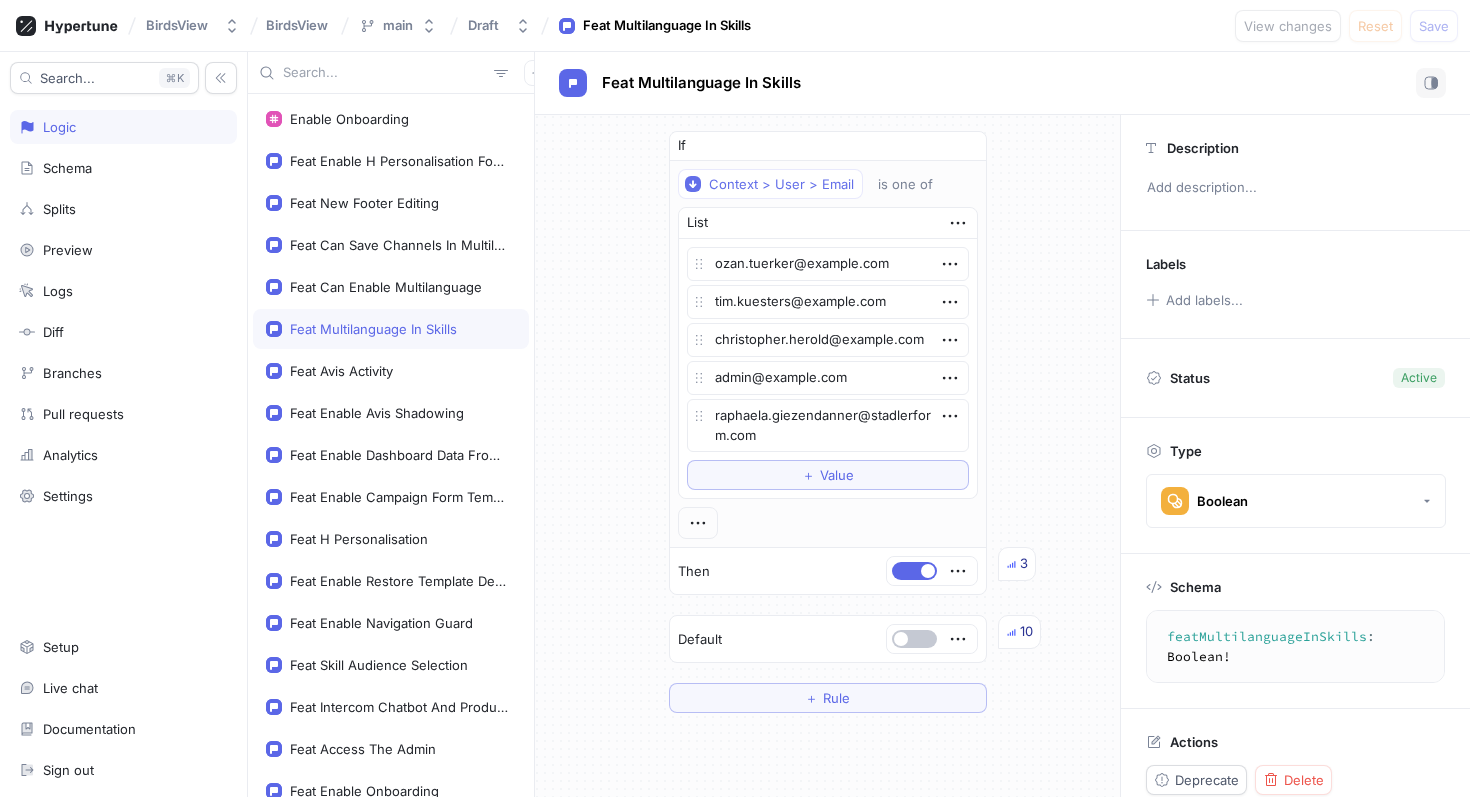 type on "x" 